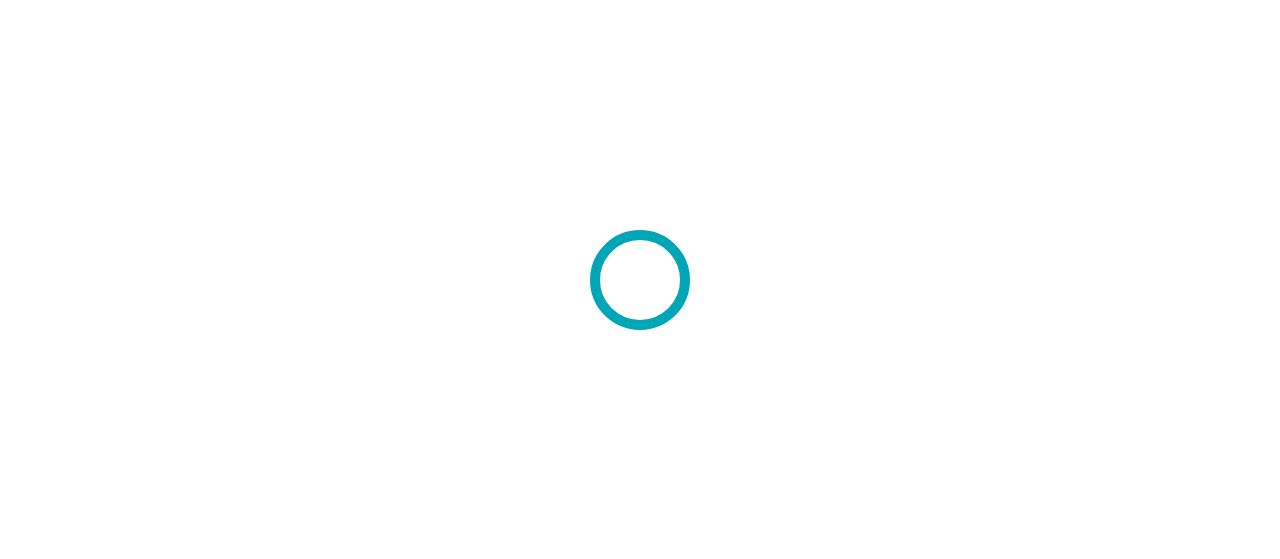 scroll, scrollTop: 0, scrollLeft: 0, axis: both 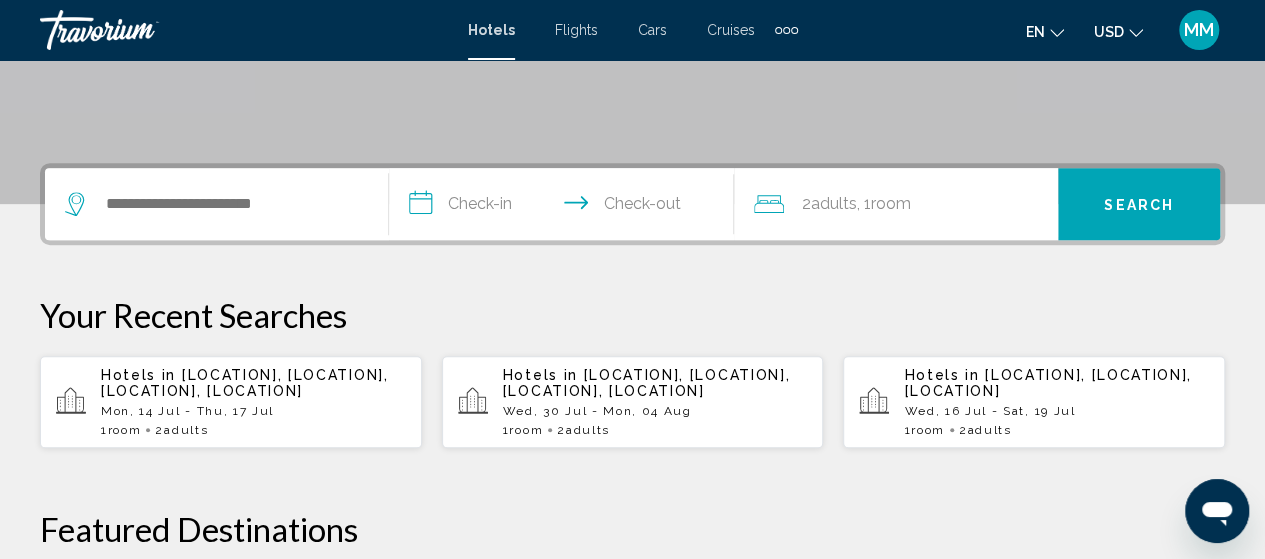 click on "**********" at bounding box center [565, 207] 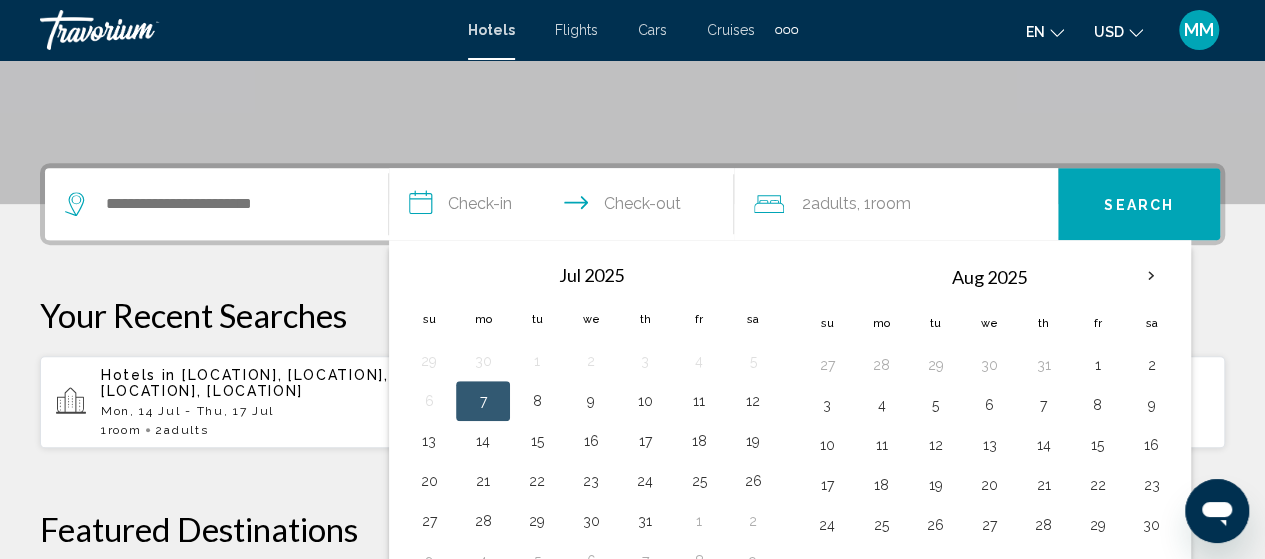 scroll, scrollTop: 494, scrollLeft: 0, axis: vertical 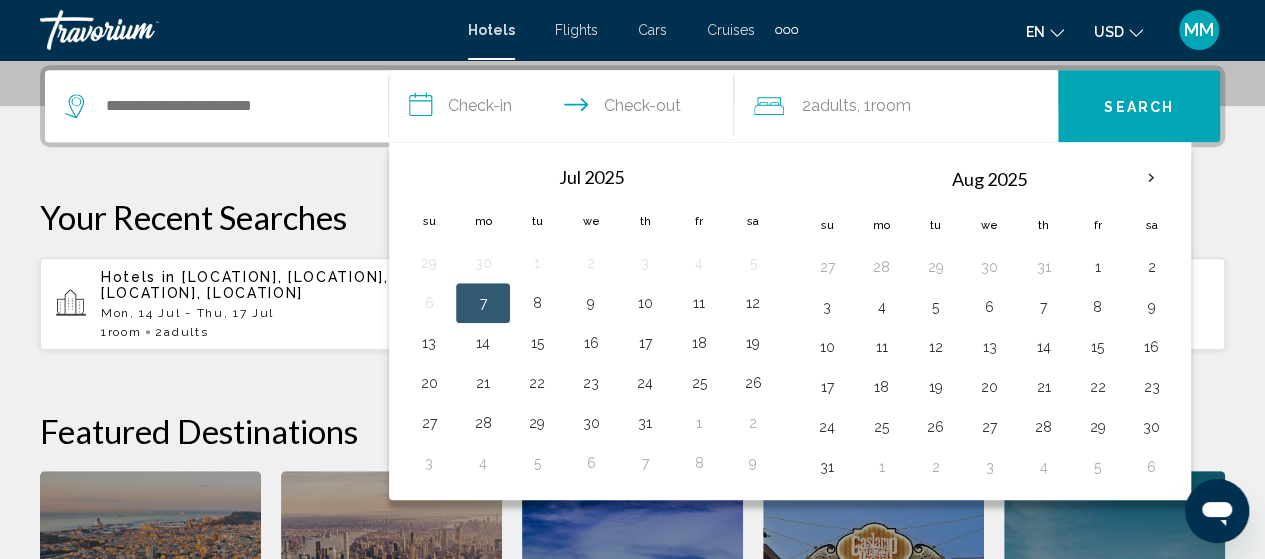 click on "Aug  2025" at bounding box center [989, 179] 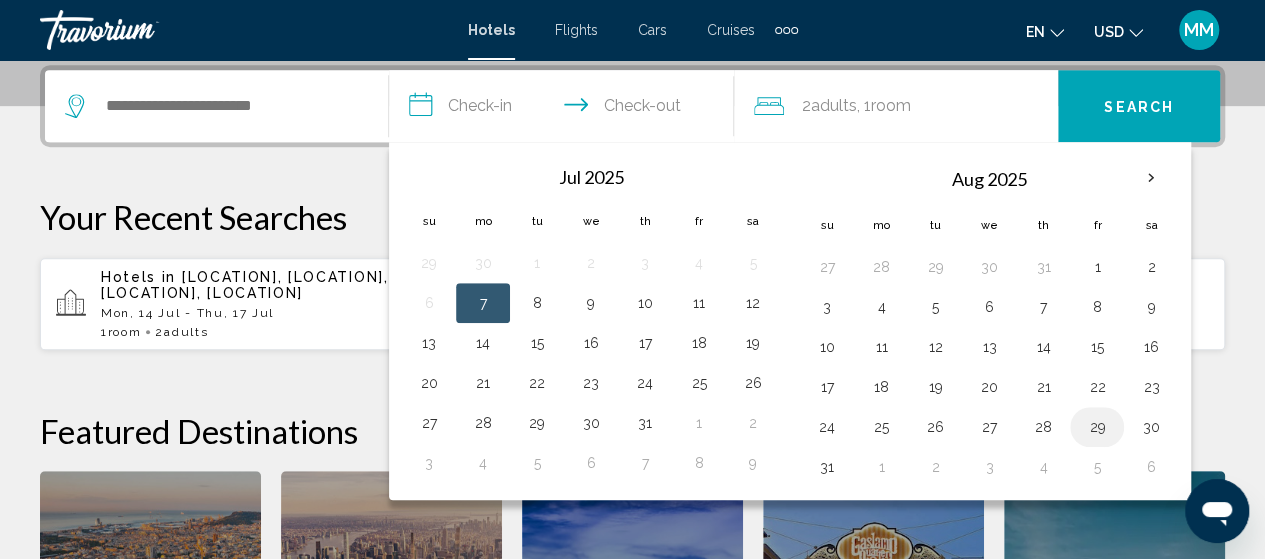 click on "29" at bounding box center [935, 267] 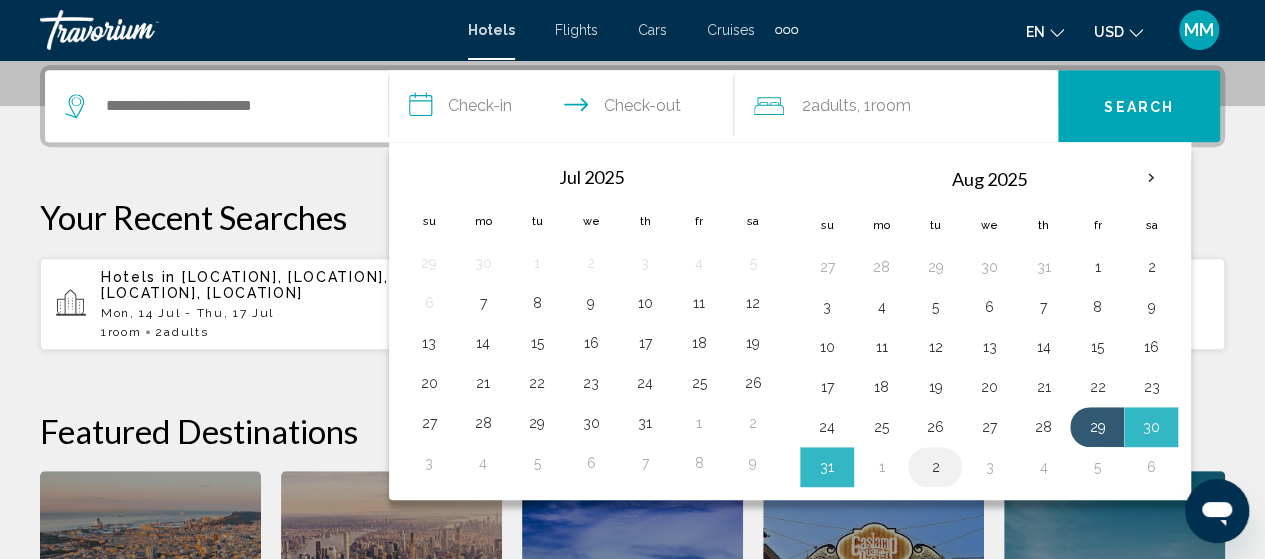 click on "2" at bounding box center [935, 467] 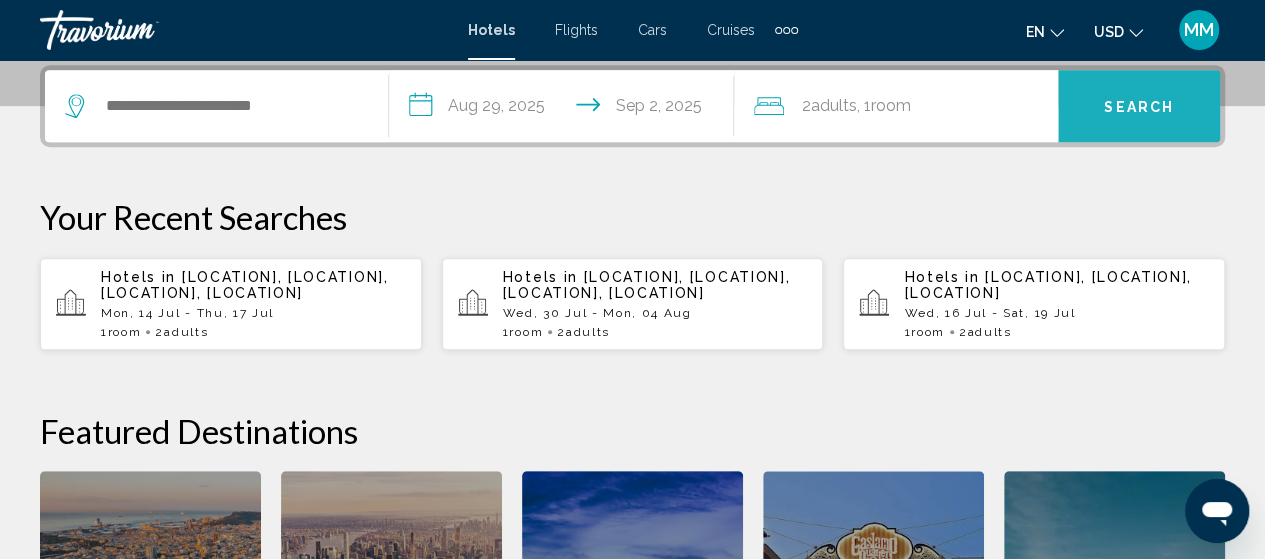 click on "Search" at bounding box center (1139, 106) 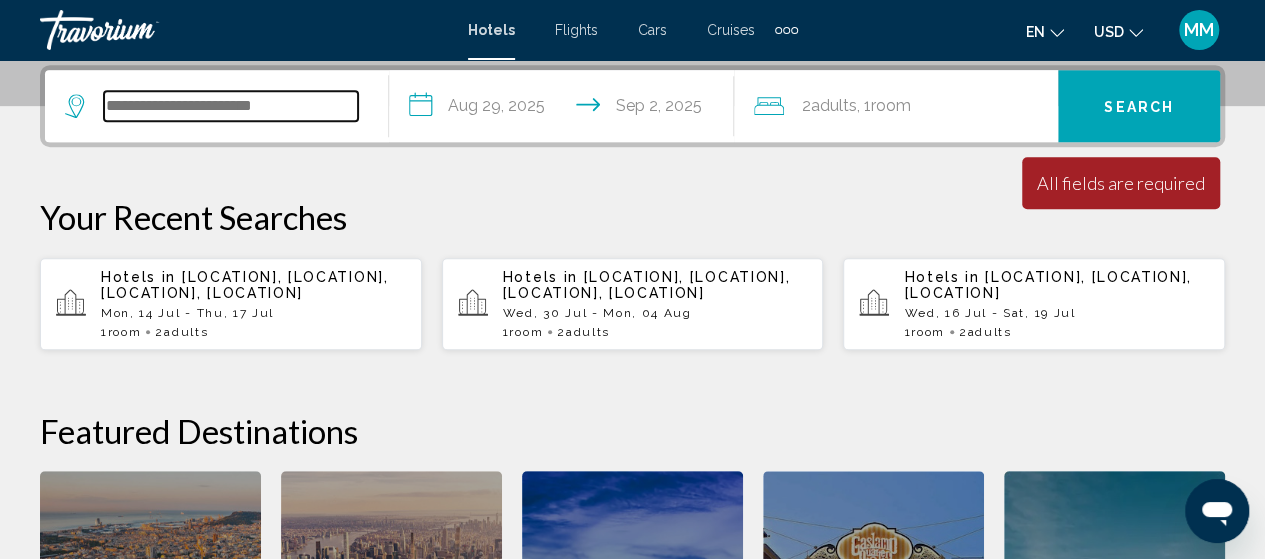click at bounding box center [231, 106] 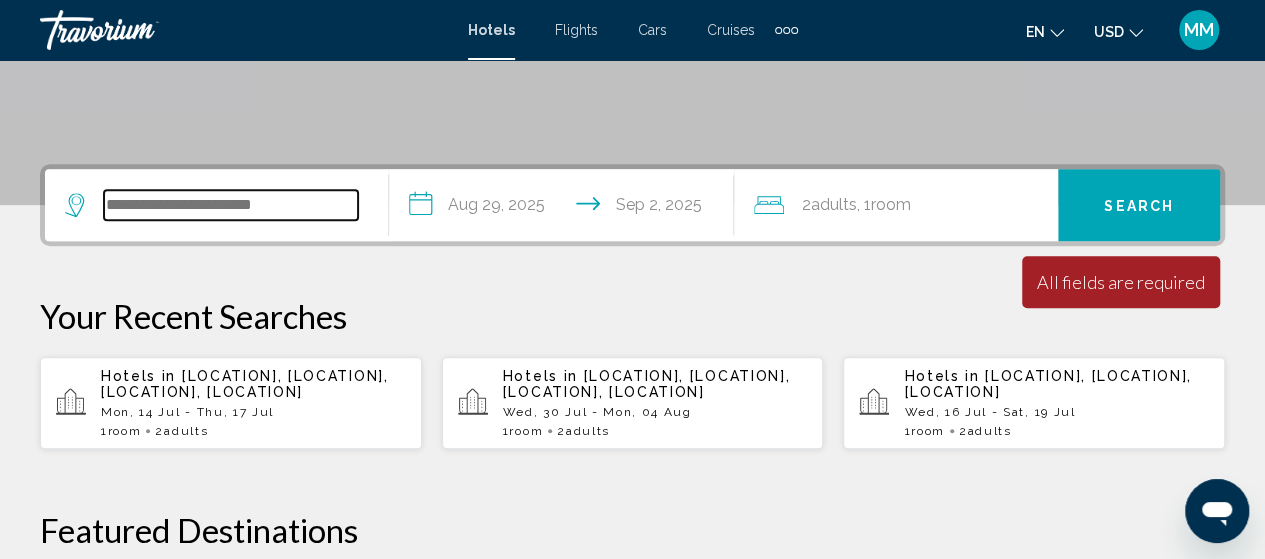 scroll, scrollTop: 394, scrollLeft: 0, axis: vertical 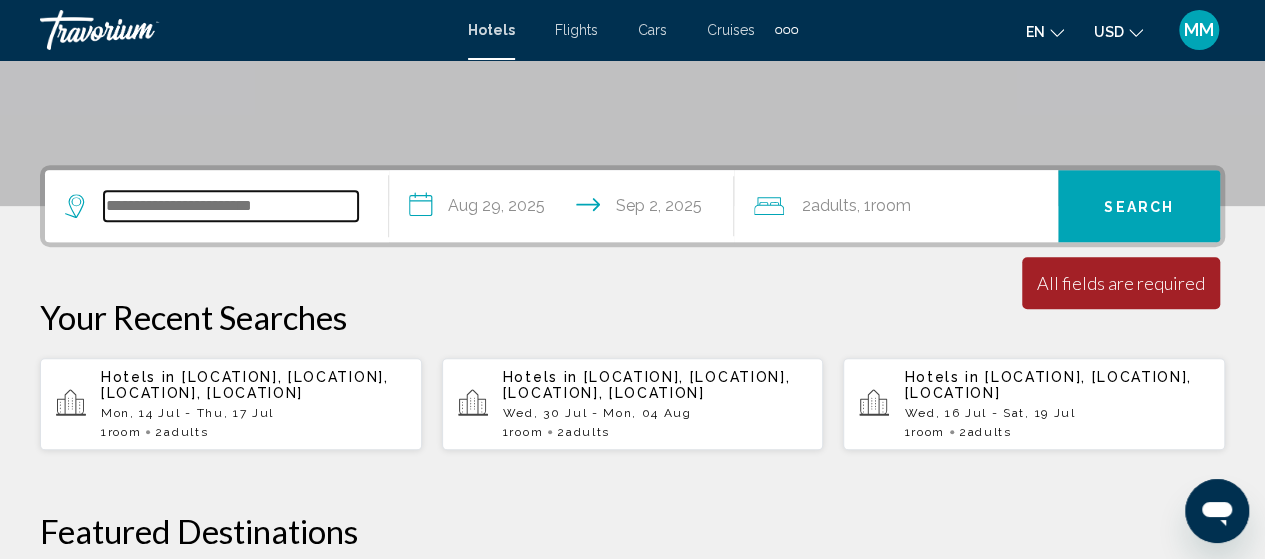 click at bounding box center [231, 206] 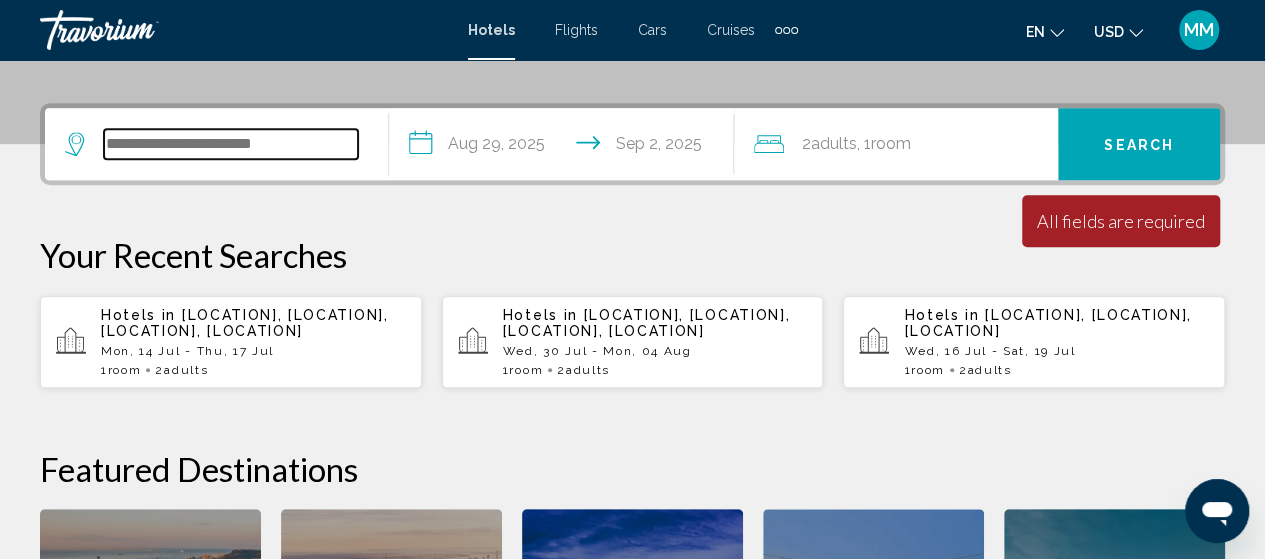 scroll, scrollTop: 494, scrollLeft: 0, axis: vertical 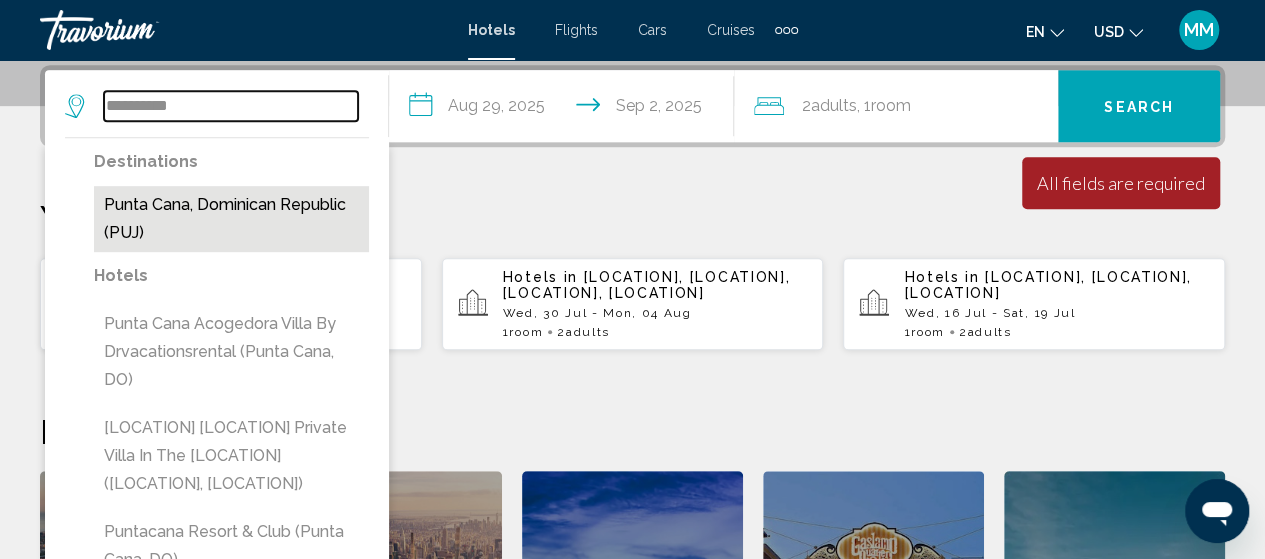 type on "**********" 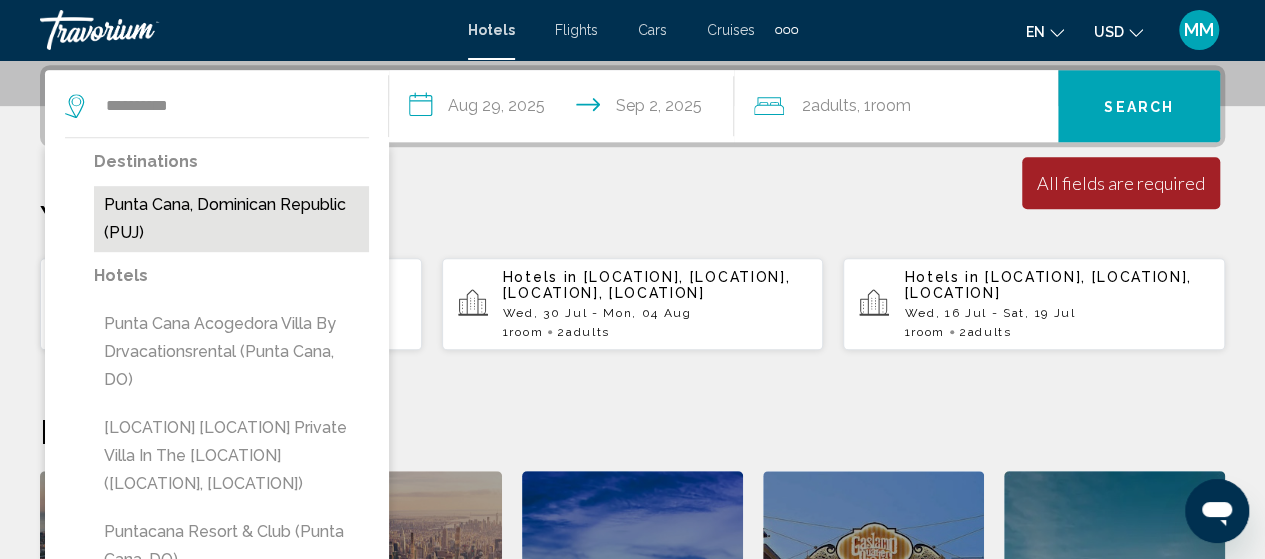 click on "Punta Cana, Dominican Republic (PUJ)" at bounding box center (231, 219) 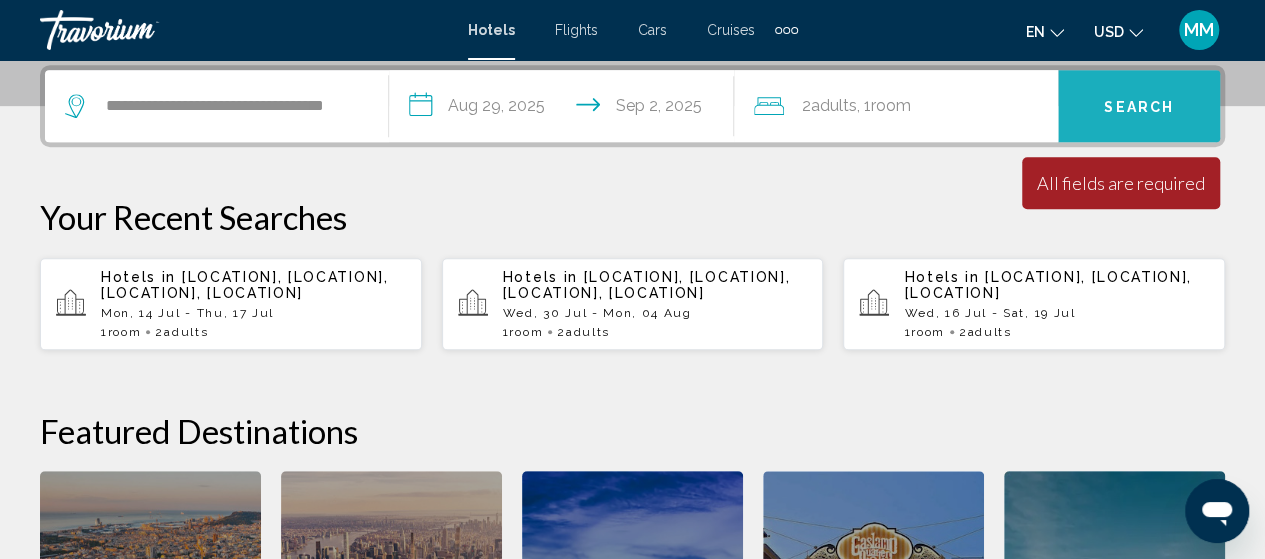 click on "Search" at bounding box center (1139, 107) 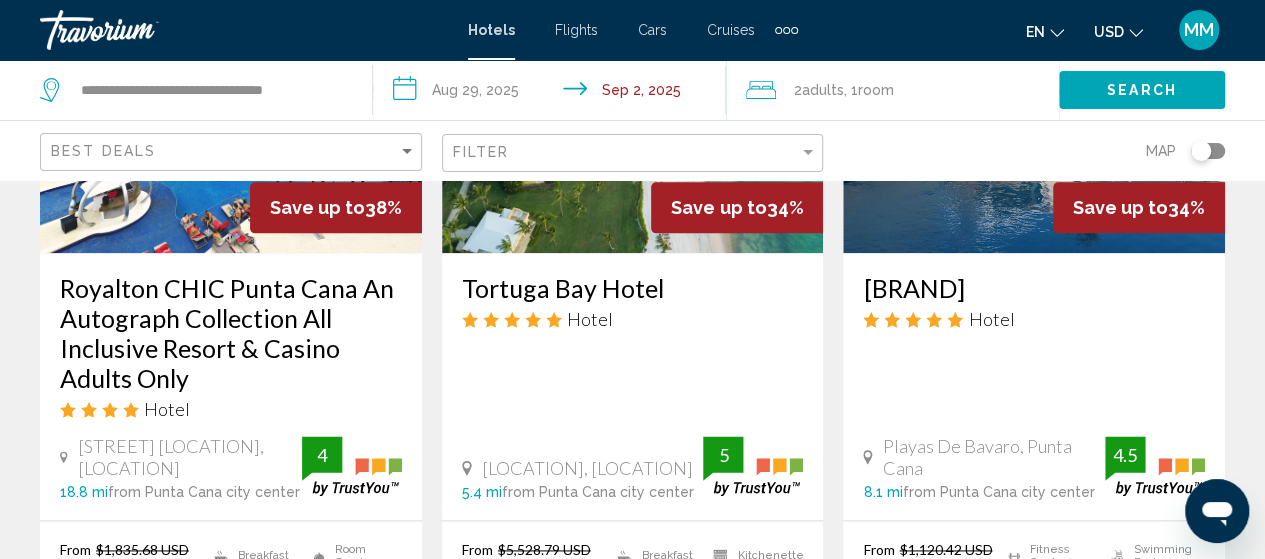 scroll, scrollTop: 1200, scrollLeft: 0, axis: vertical 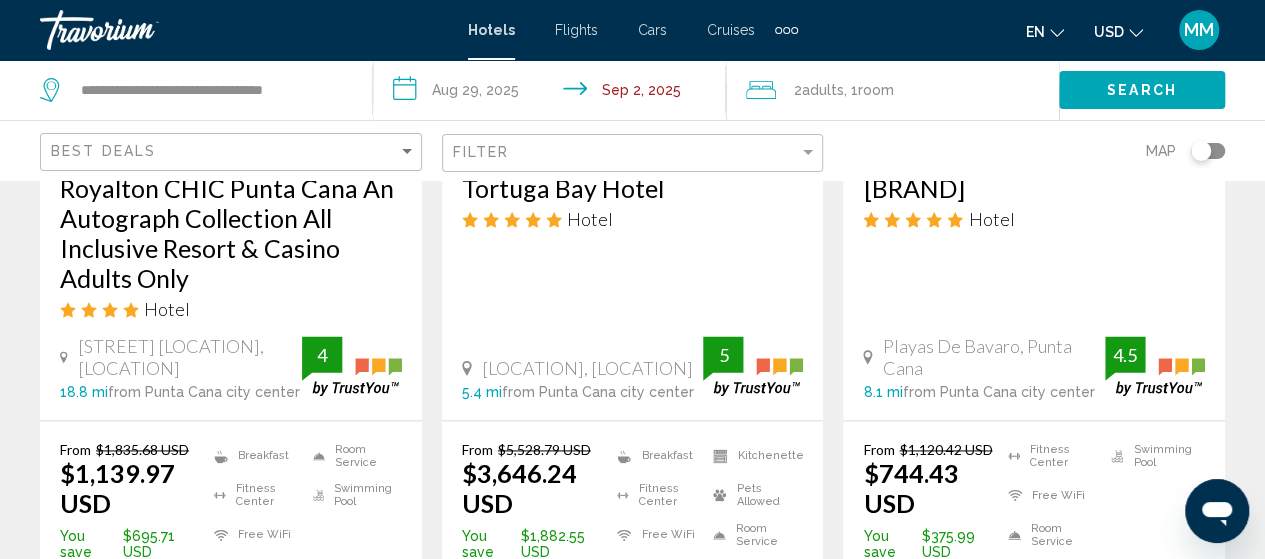 click on "Room" at bounding box center [876, 90] 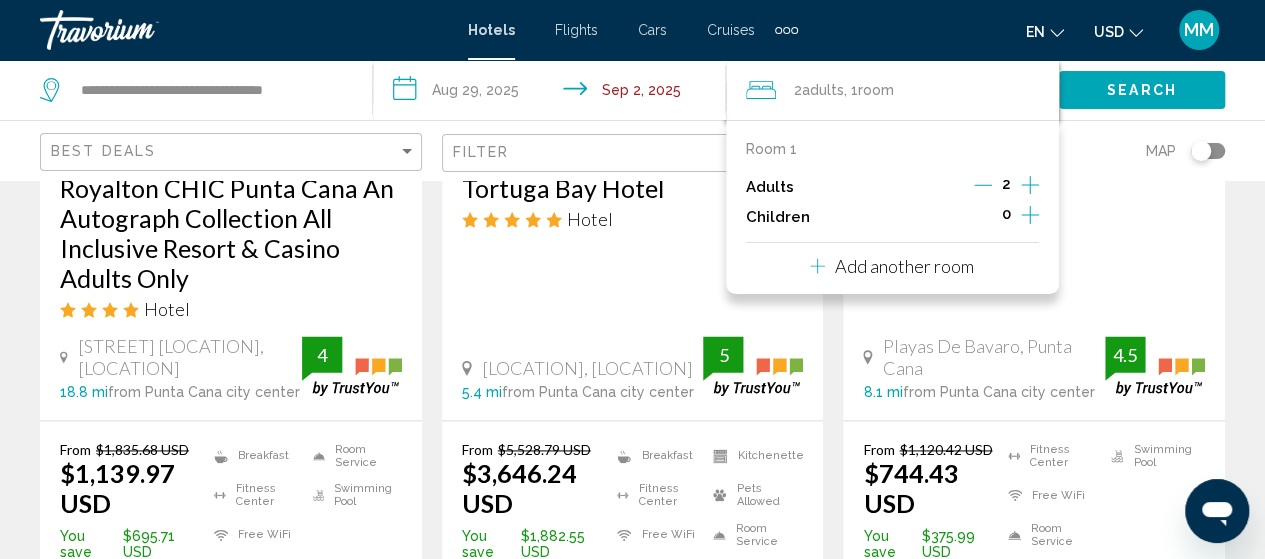 click at bounding box center [1030, 215] 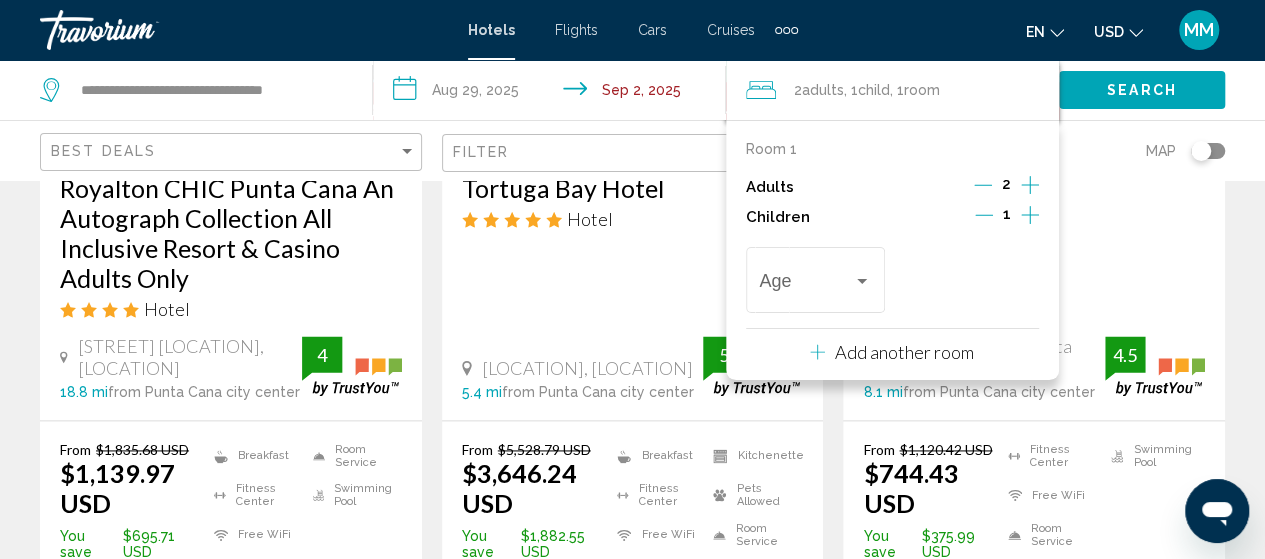 click at bounding box center [1030, 215] 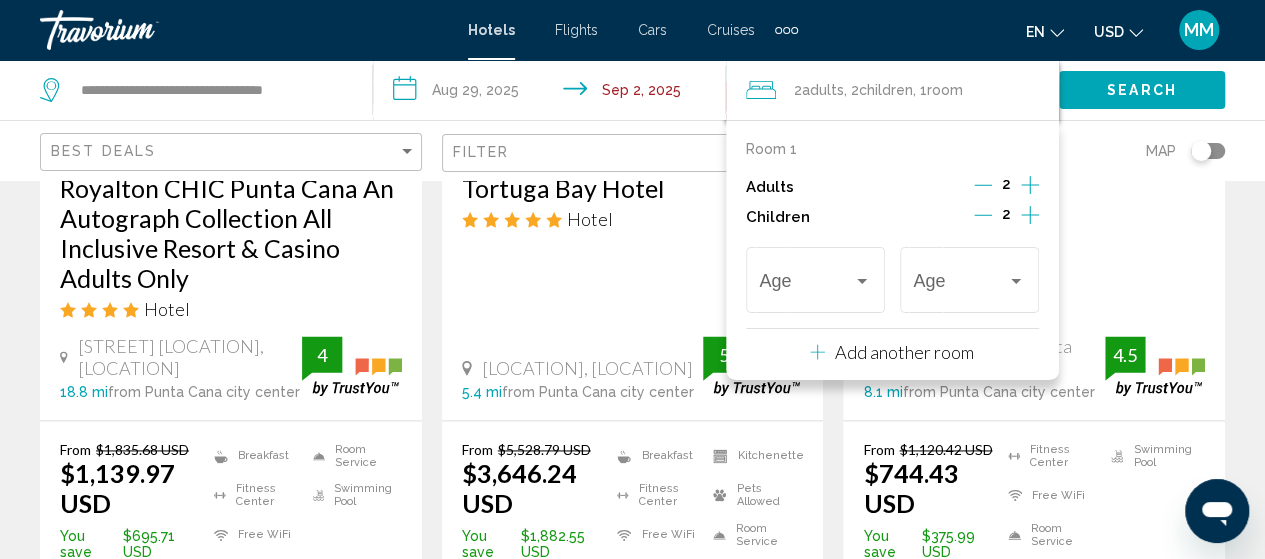 click on "Add another room" at bounding box center (904, 352) 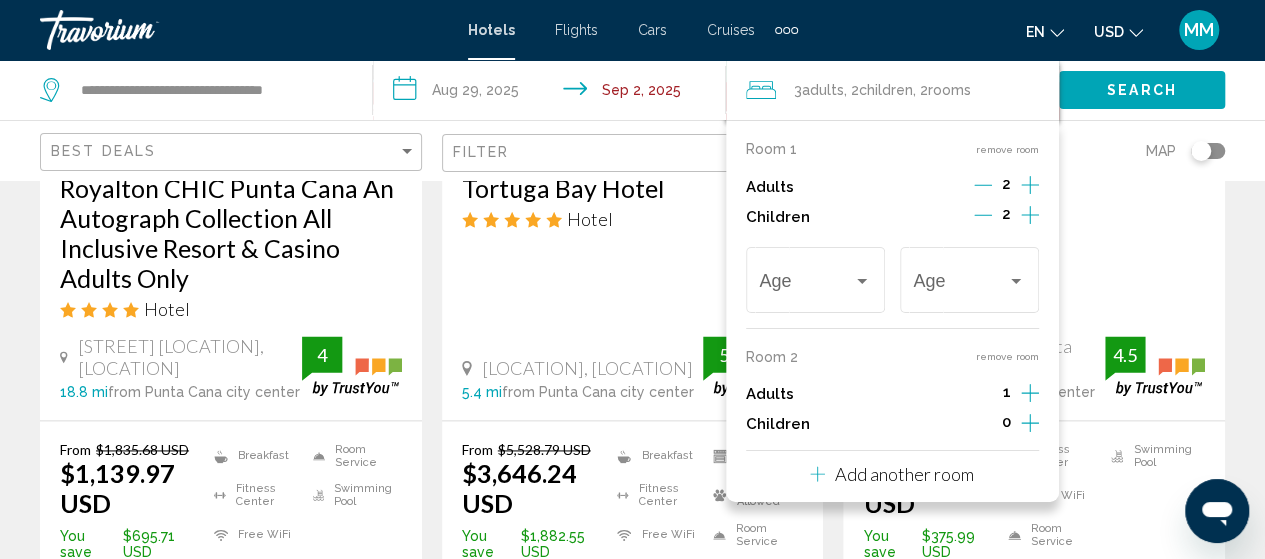 scroll, scrollTop: 1300, scrollLeft: 0, axis: vertical 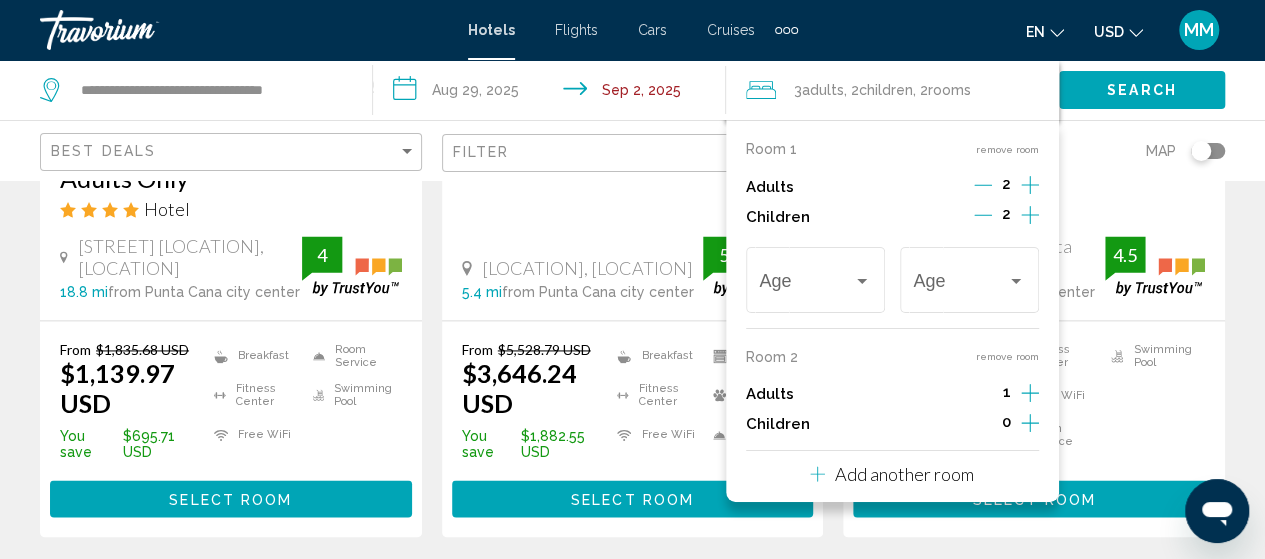 click at bounding box center [1030, 185] 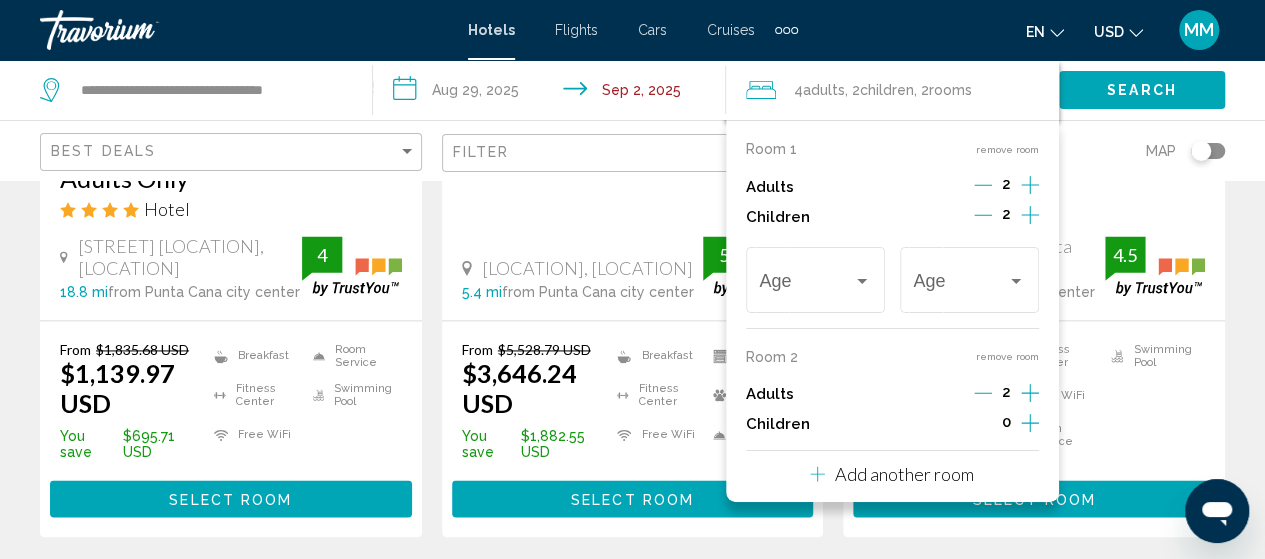click at bounding box center [1030, 185] 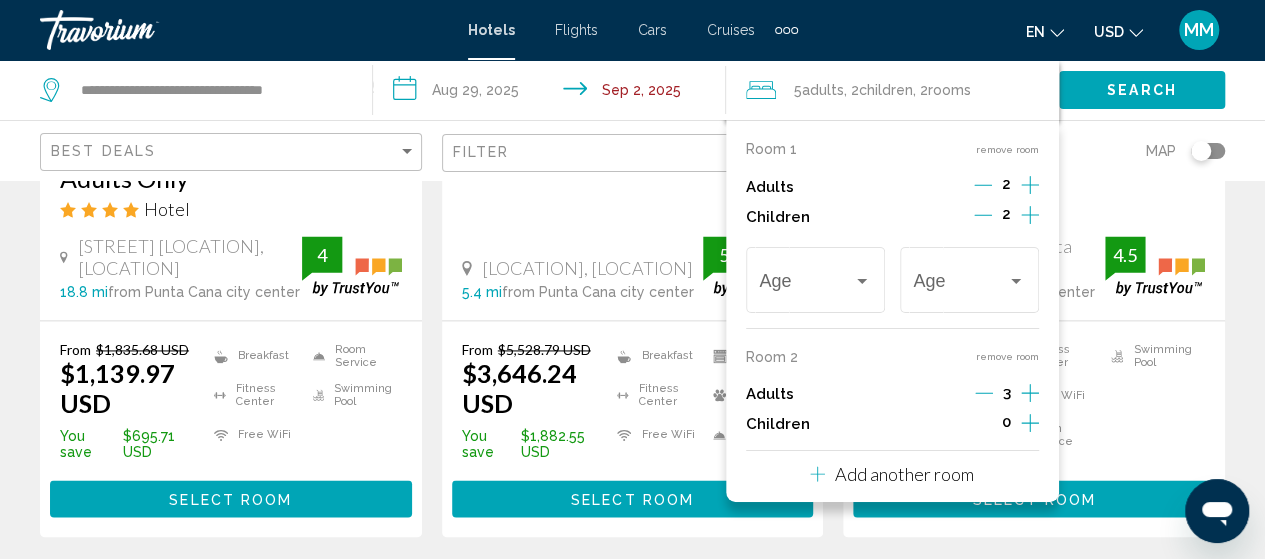 click at bounding box center (1030, 185) 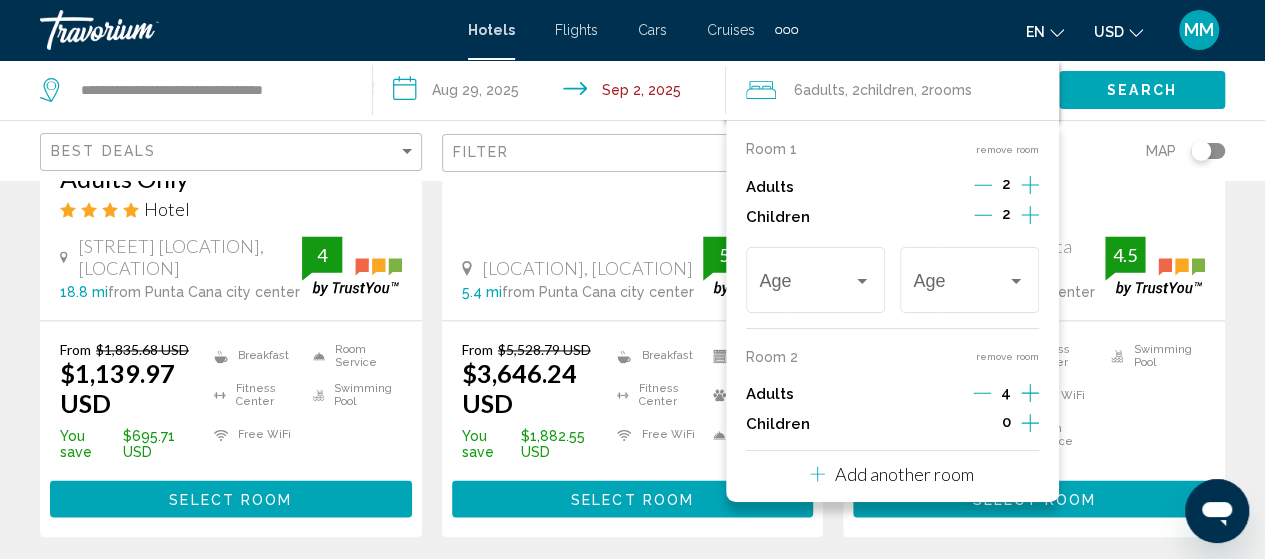 click at bounding box center (1030, 215) 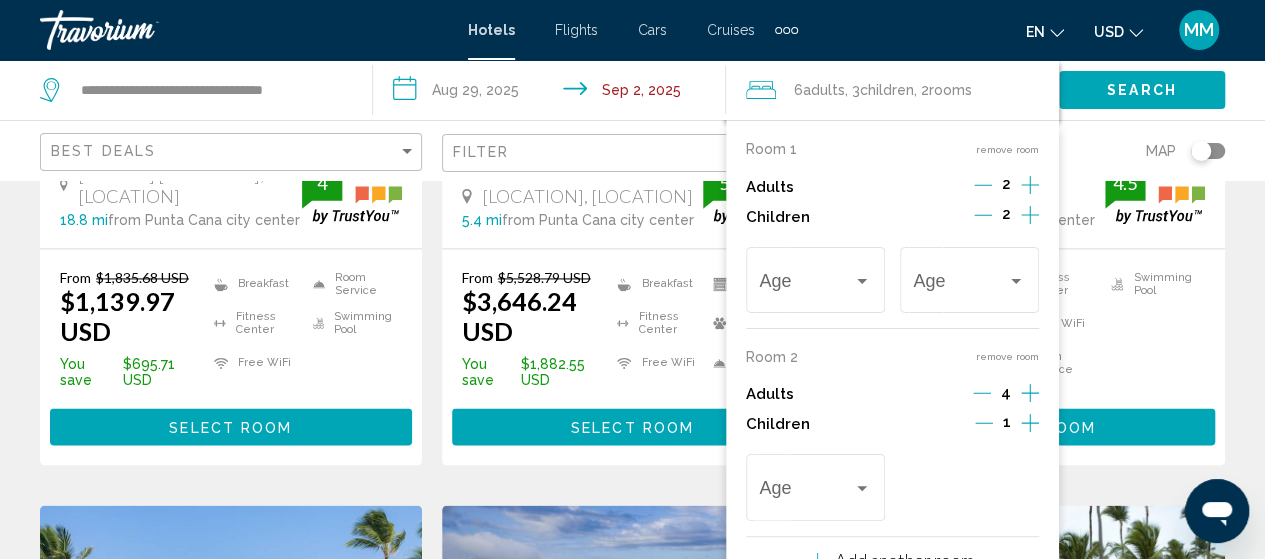 scroll, scrollTop: 1400, scrollLeft: 0, axis: vertical 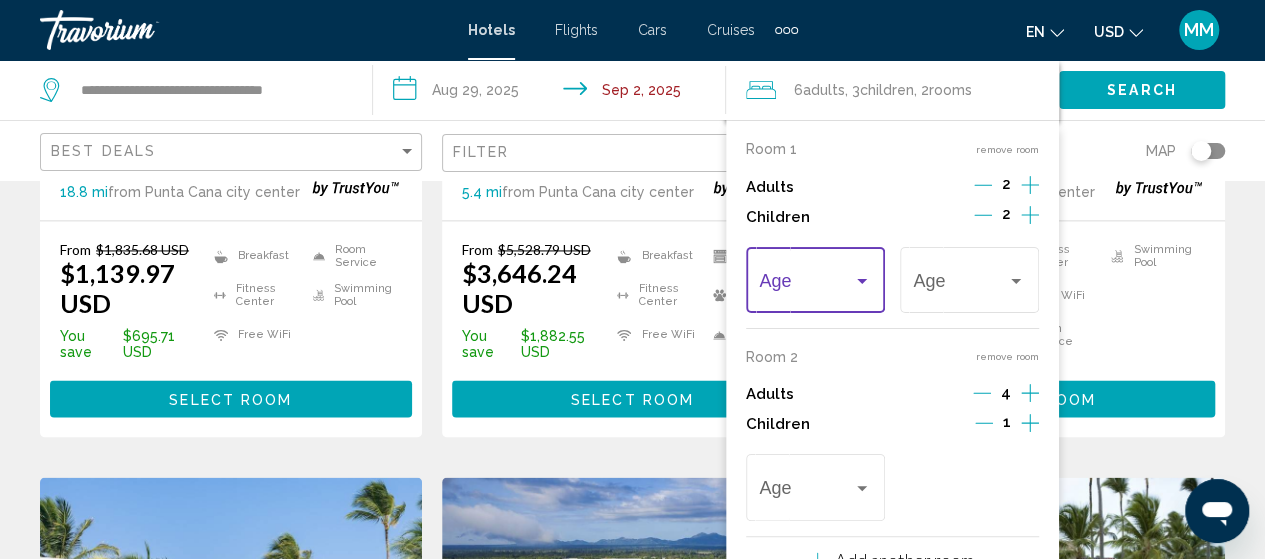 click at bounding box center (862, 281) 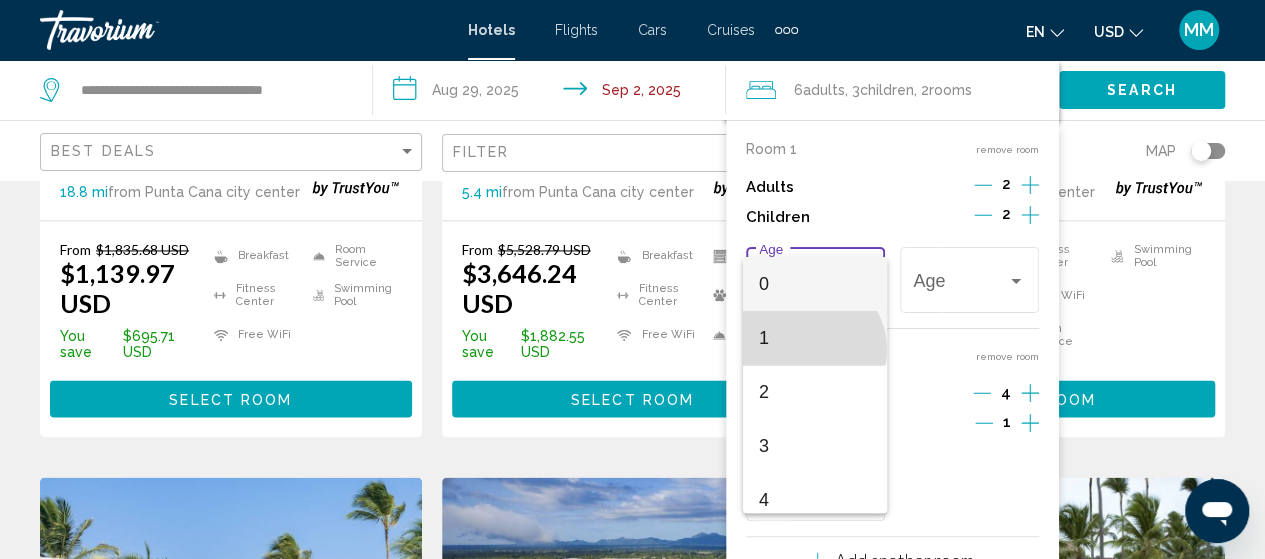 click on "1" at bounding box center [815, 338] 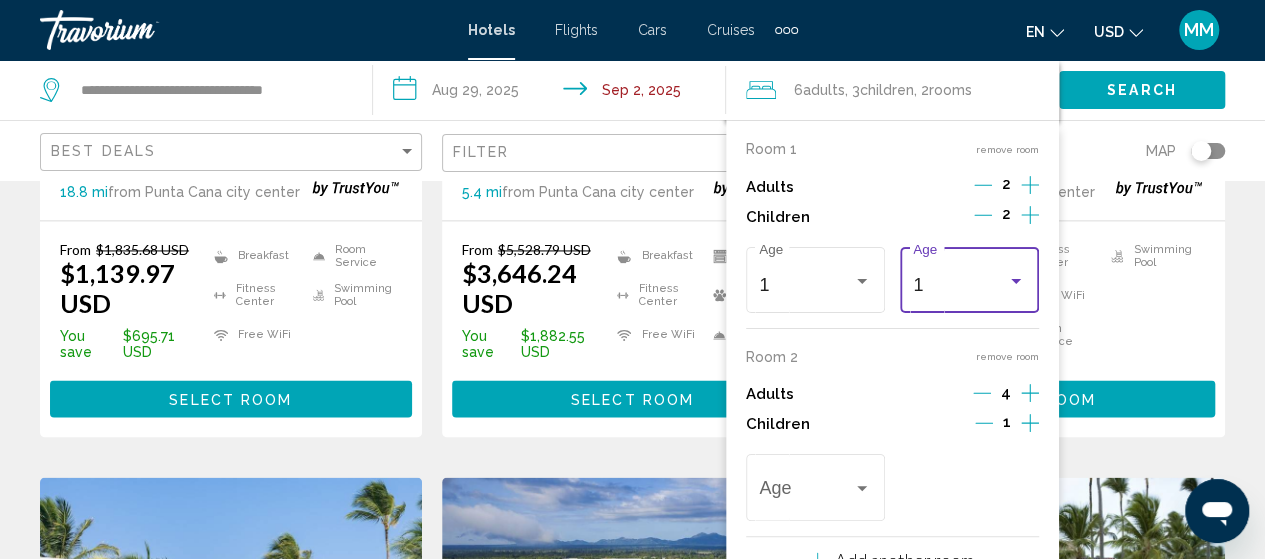 click at bounding box center (1016, 281) 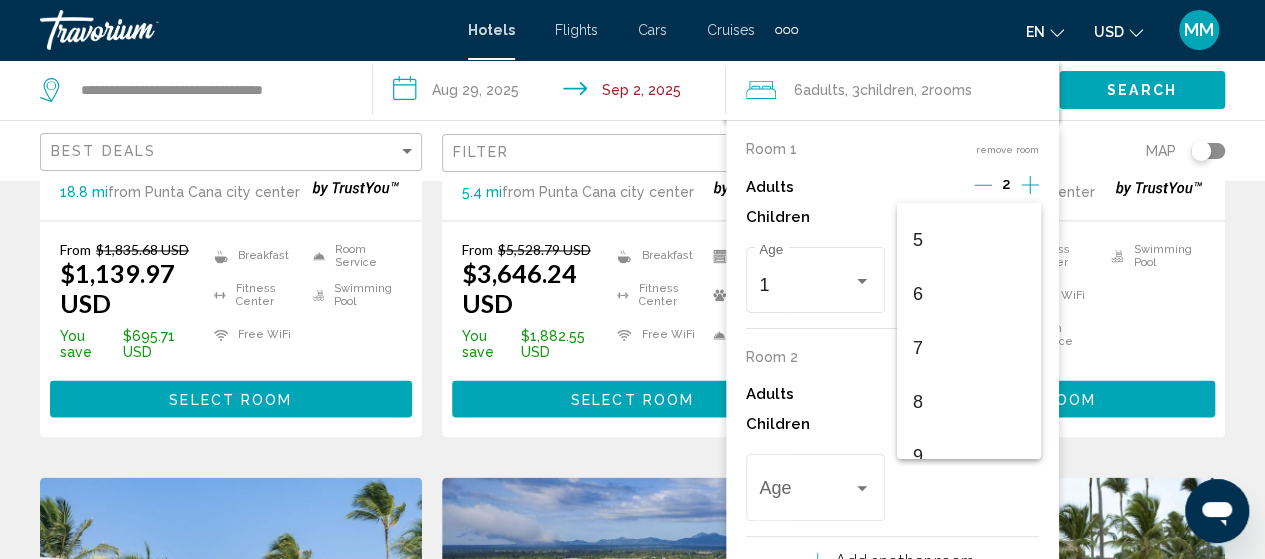 scroll, scrollTop: 322, scrollLeft: 0, axis: vertical 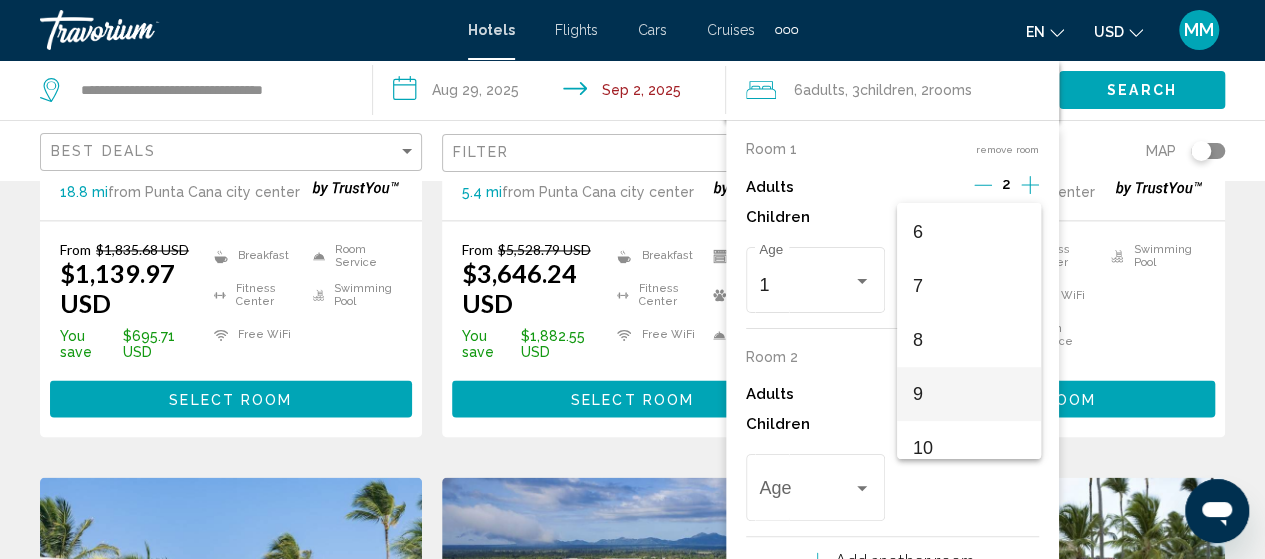 click on "9" at bounding box center (969, 394) 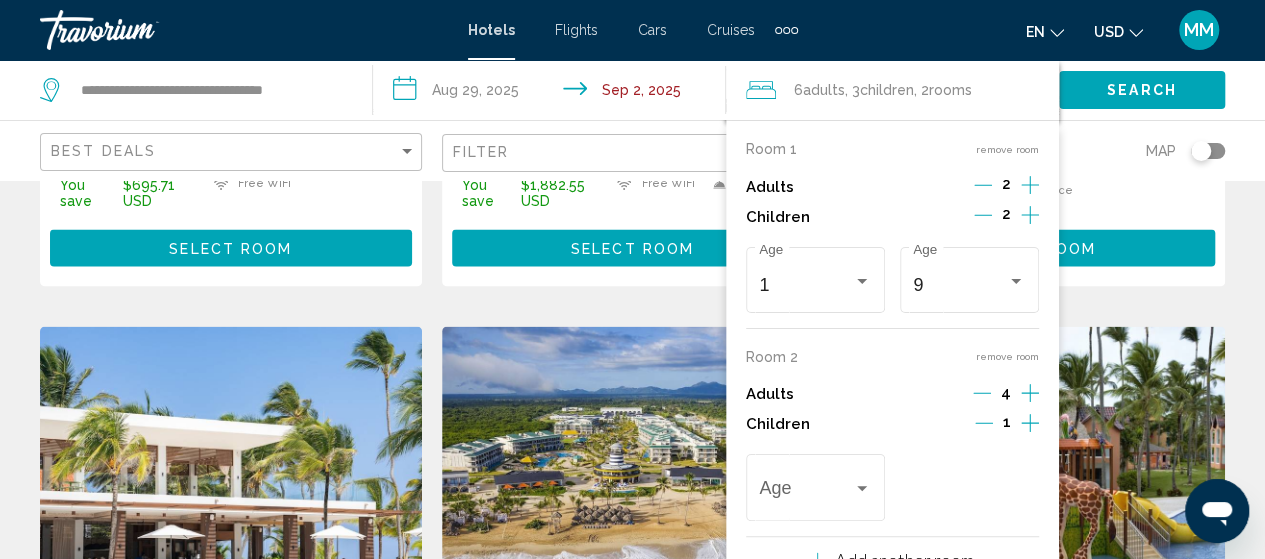 scroll, scrollTop: 1600, scrollLeft: 0, axis: vertical 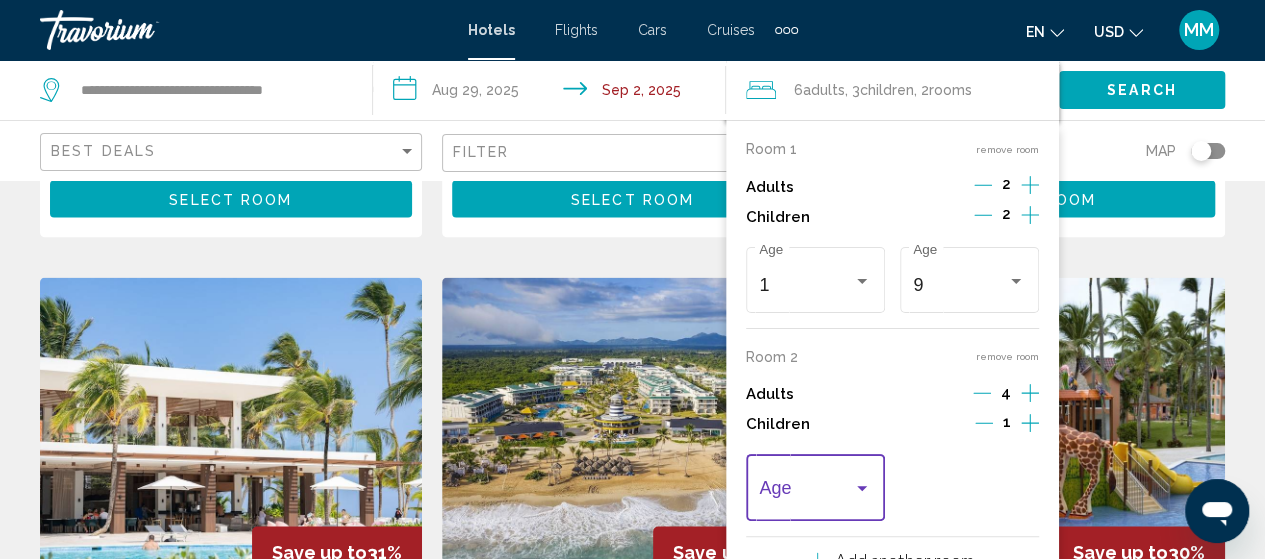 click at bounding box center [862, 489] 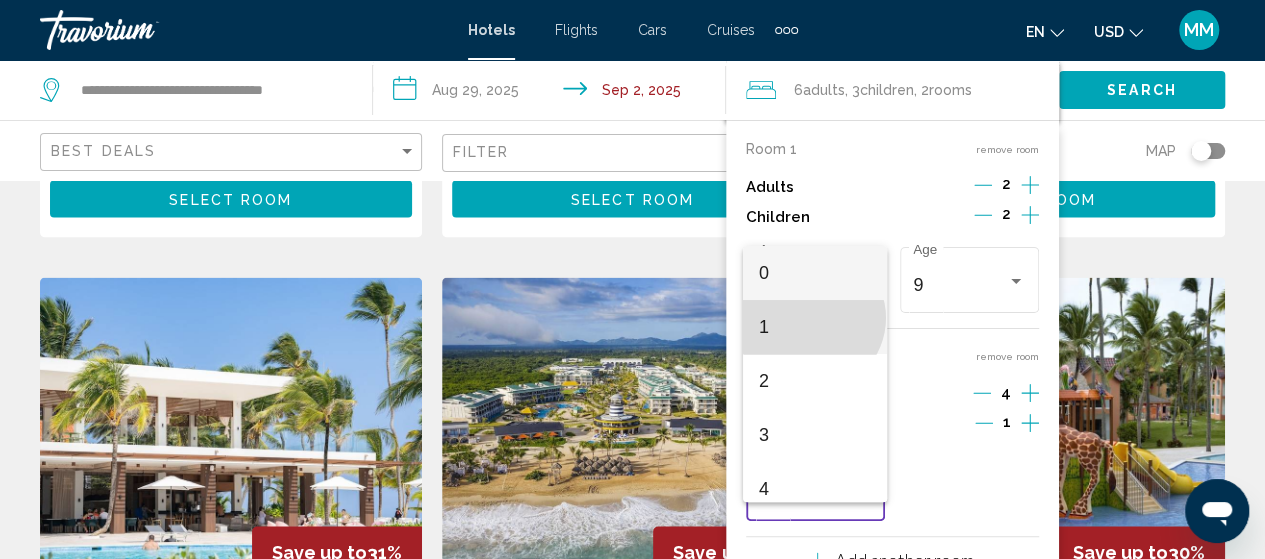 click on "1" at bounding box center (815, 327) 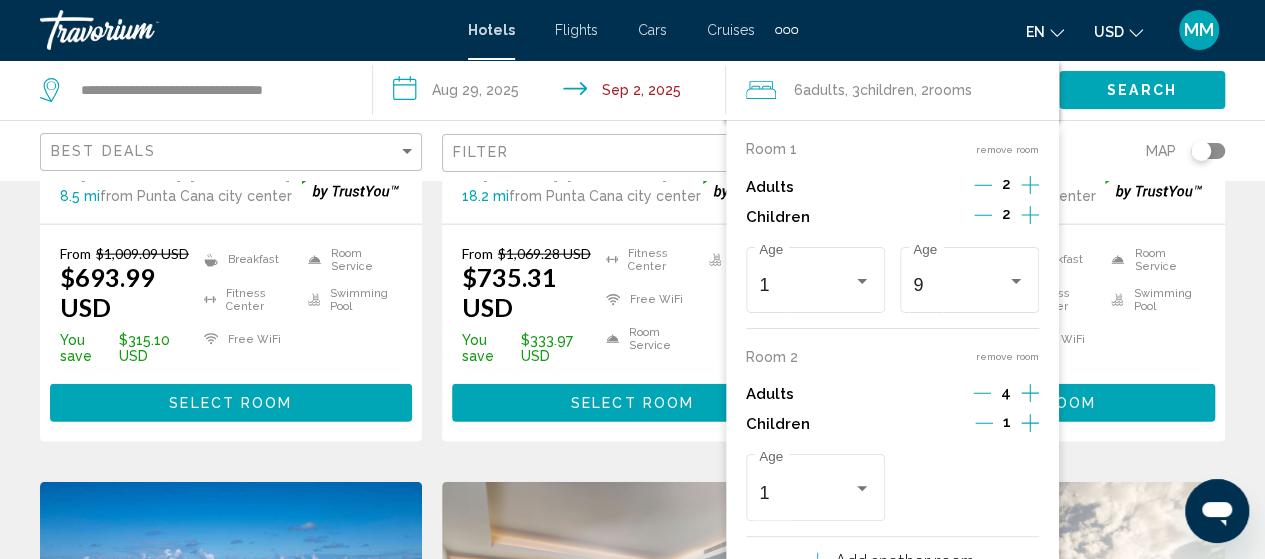 scroll, scrollTop: 2200, scrollLeft: 0, axis: vertical 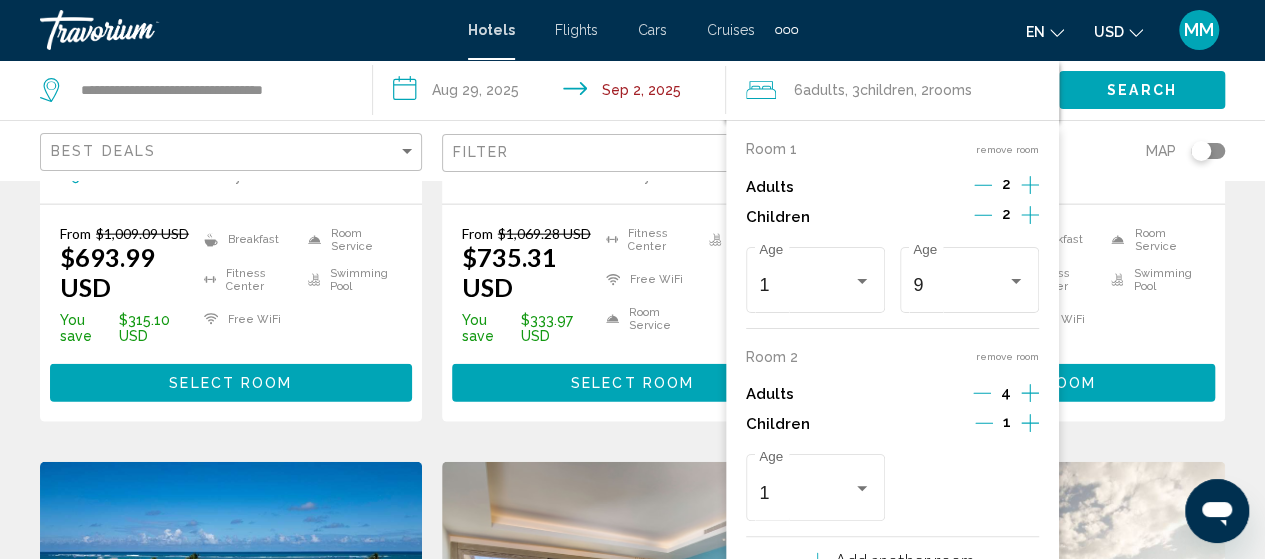 click on "Add another room" at bounding box center (904, 560) 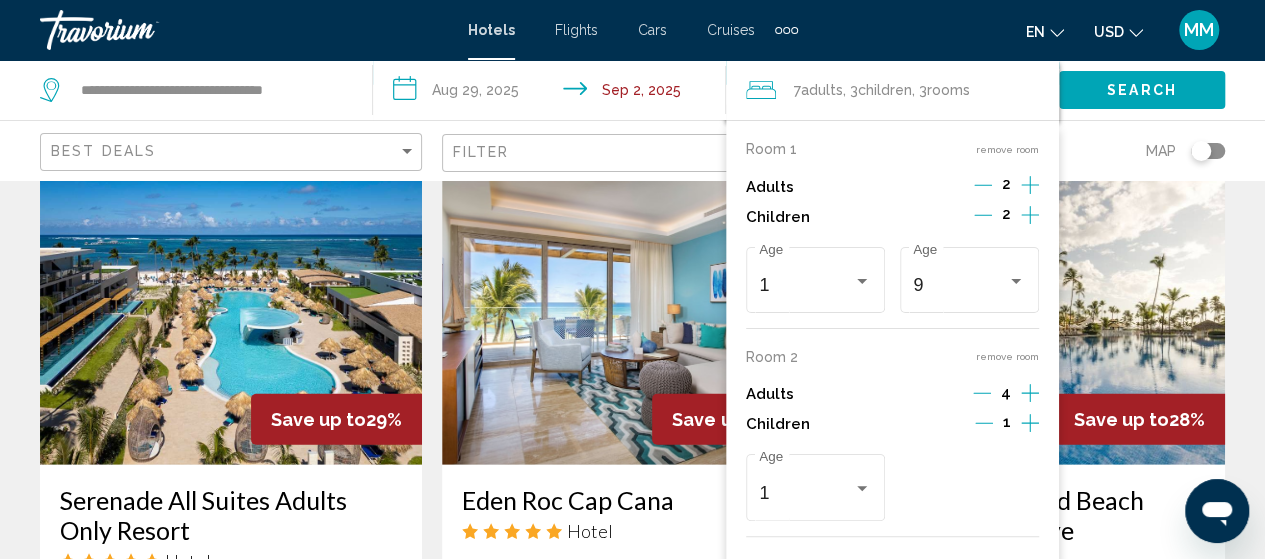 scroll, scrollTop: 2528, scrollLeft: 0, axis: vertical 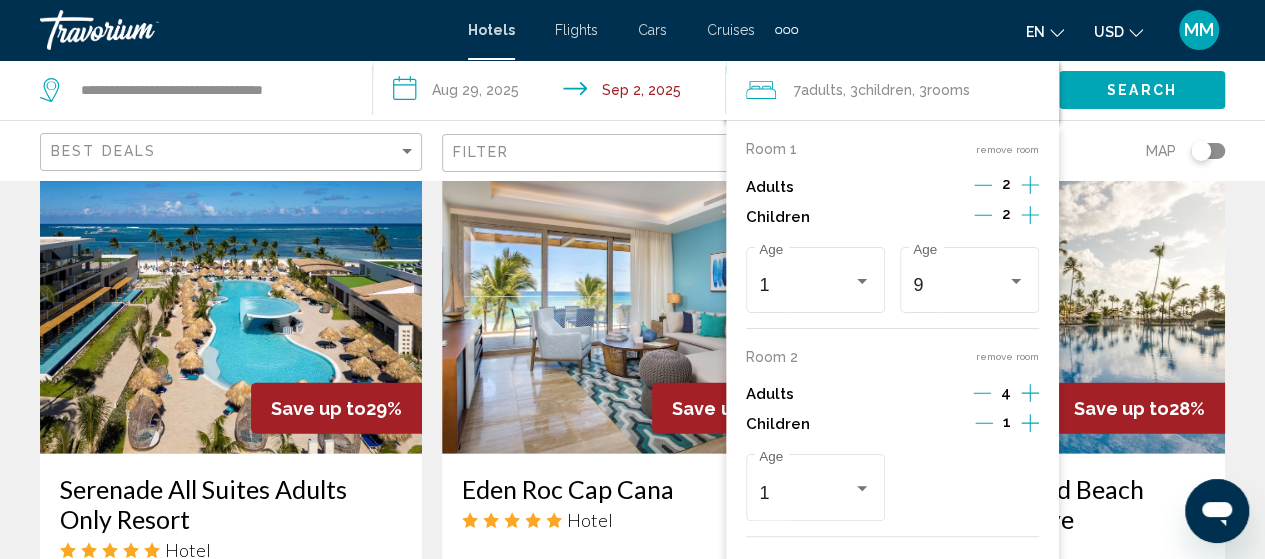 click on "rooms" at bounding box center (885, 90) 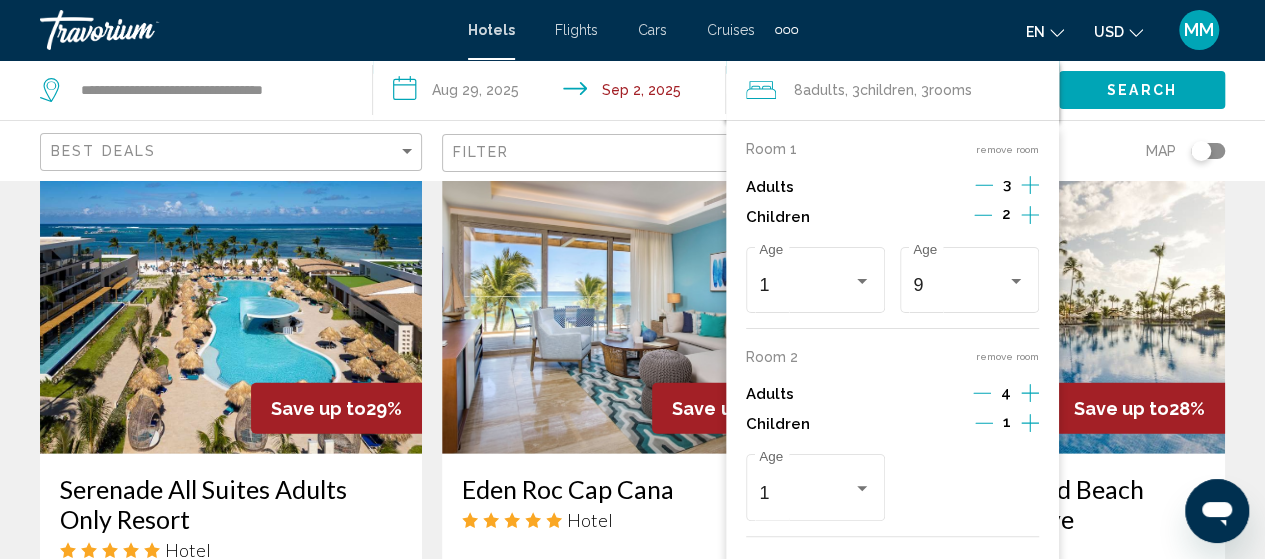 click at bounding box center [1030, 185] 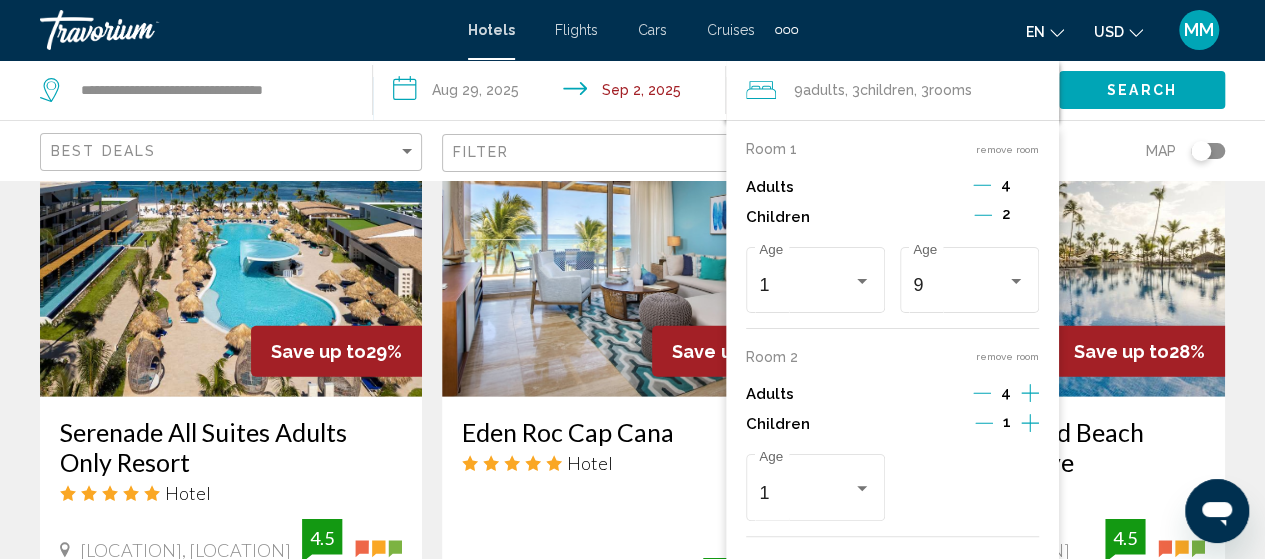 scroll, scrollTop: 2628, scrollLeft: 0, axis: vertical 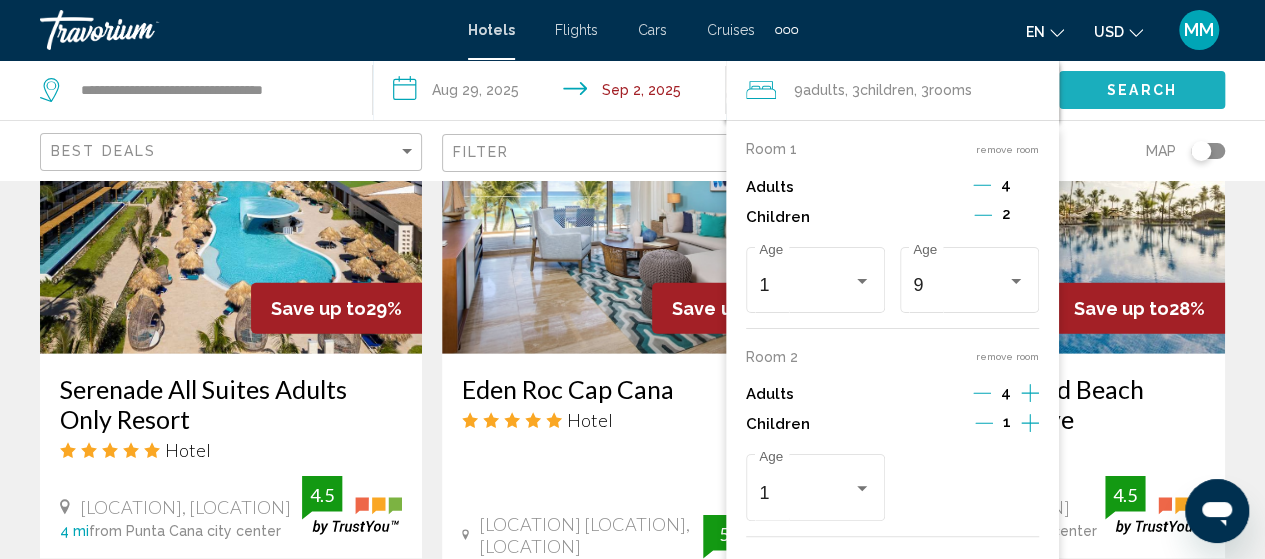 click on "Search" at bounding box center (1142, 91) 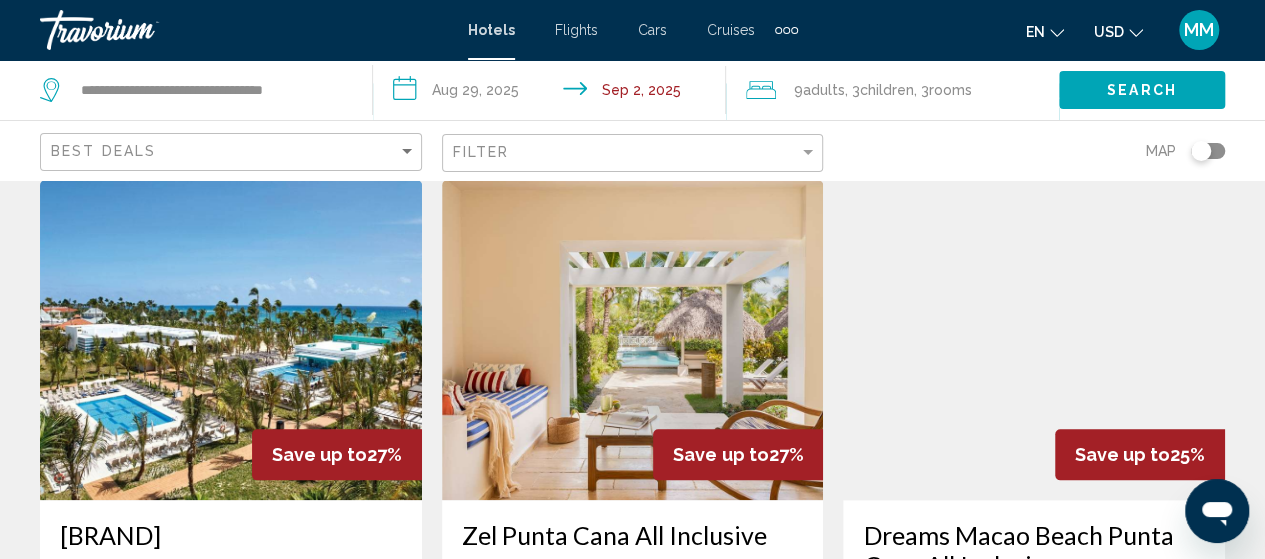scroll, scrollTop: 867, scrollLeft: 0, axis: vertical 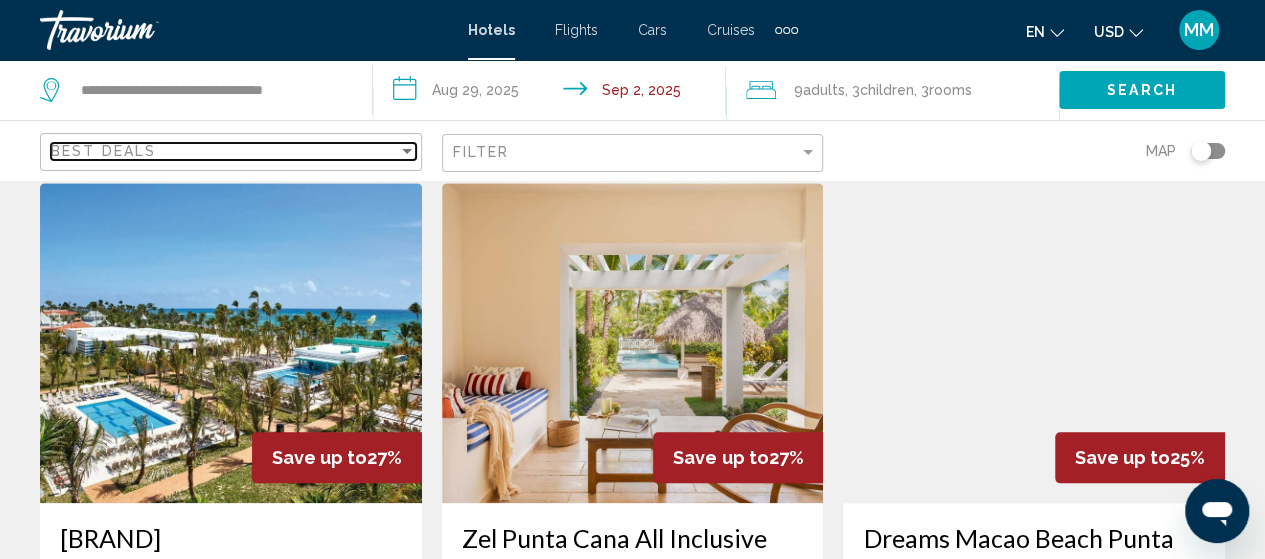 click on "Best Deals" at bounding box center [224, 151] 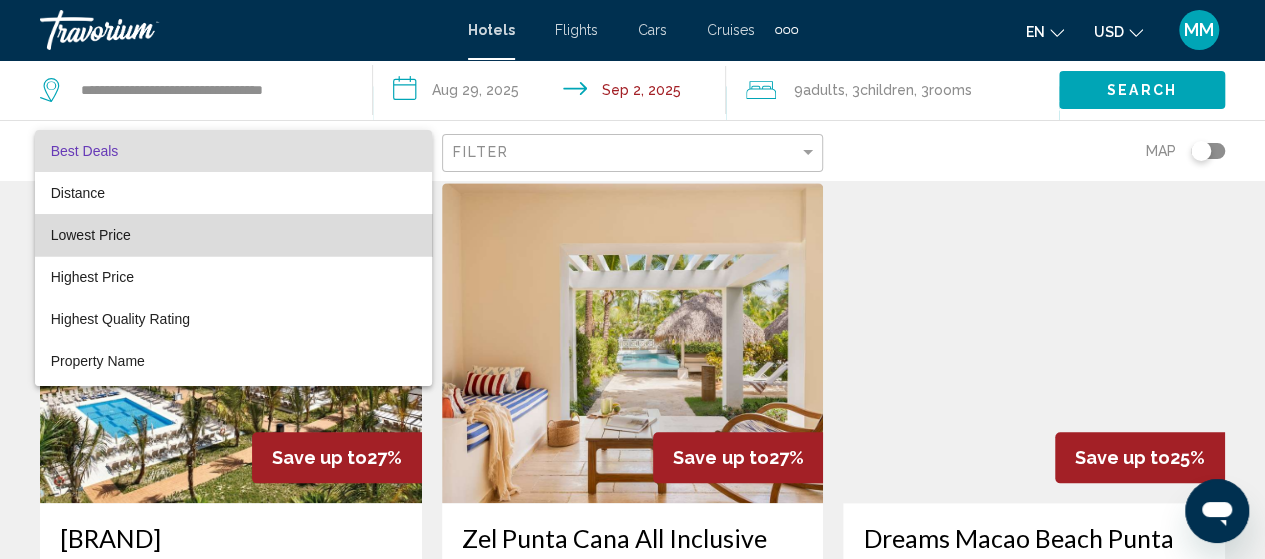 click on "Lowest Price" at bounding box center (233, 235) 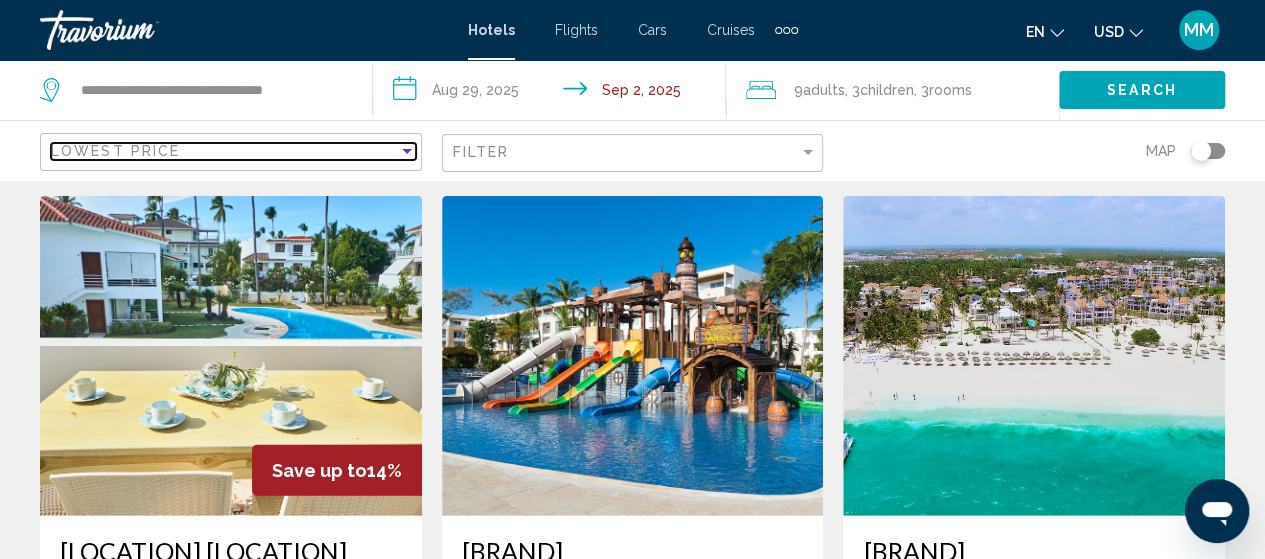 scroll, scrollTop: 2367, scrollLeft: 0, axis: vertical 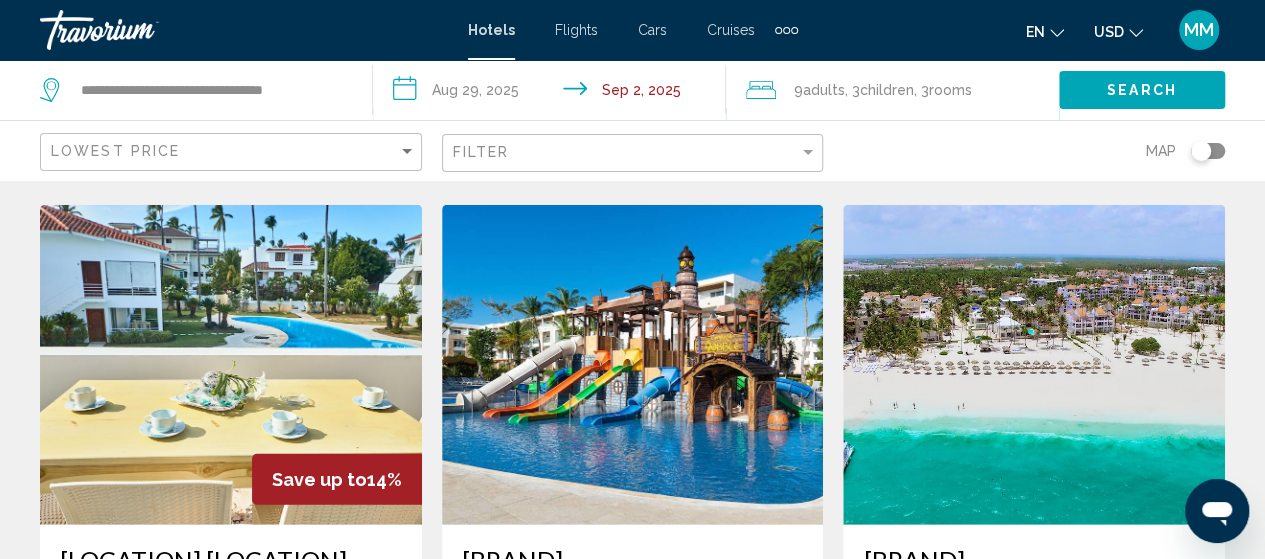 click at bounding box center (633, 365) 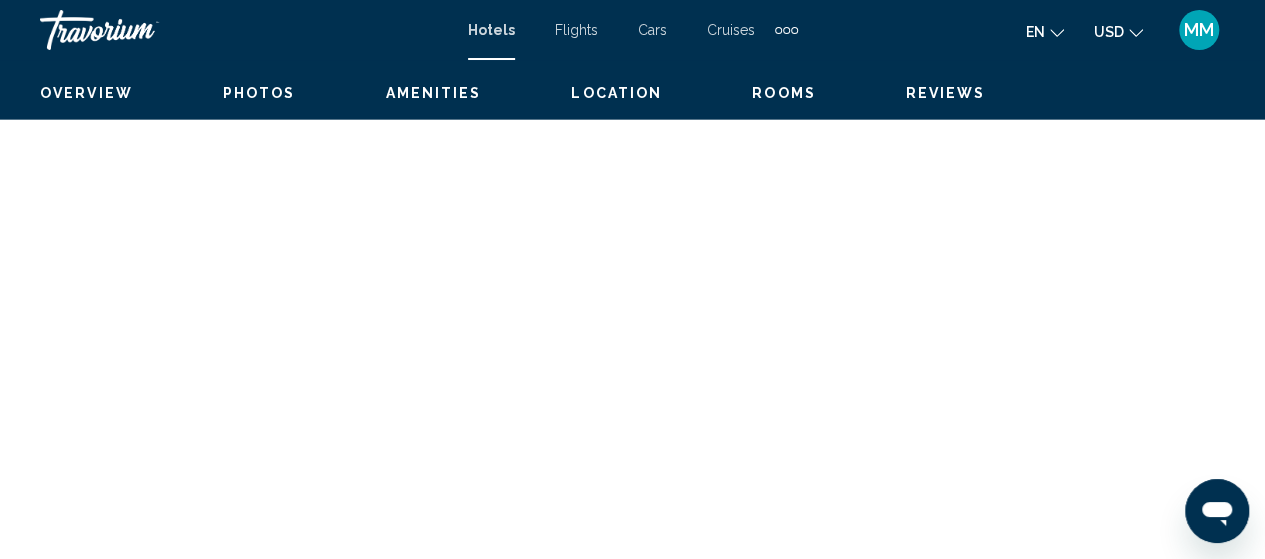 scroll, scrollTop: 255, scrollLeft: 0, axis: vertical 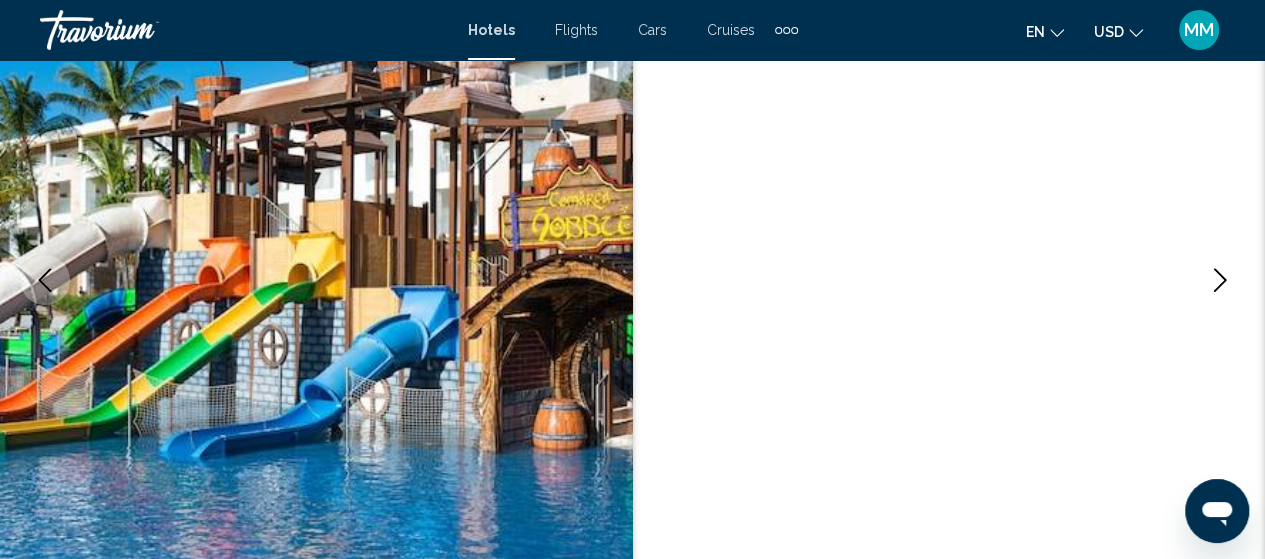 click at bounding box center (1220, 280) 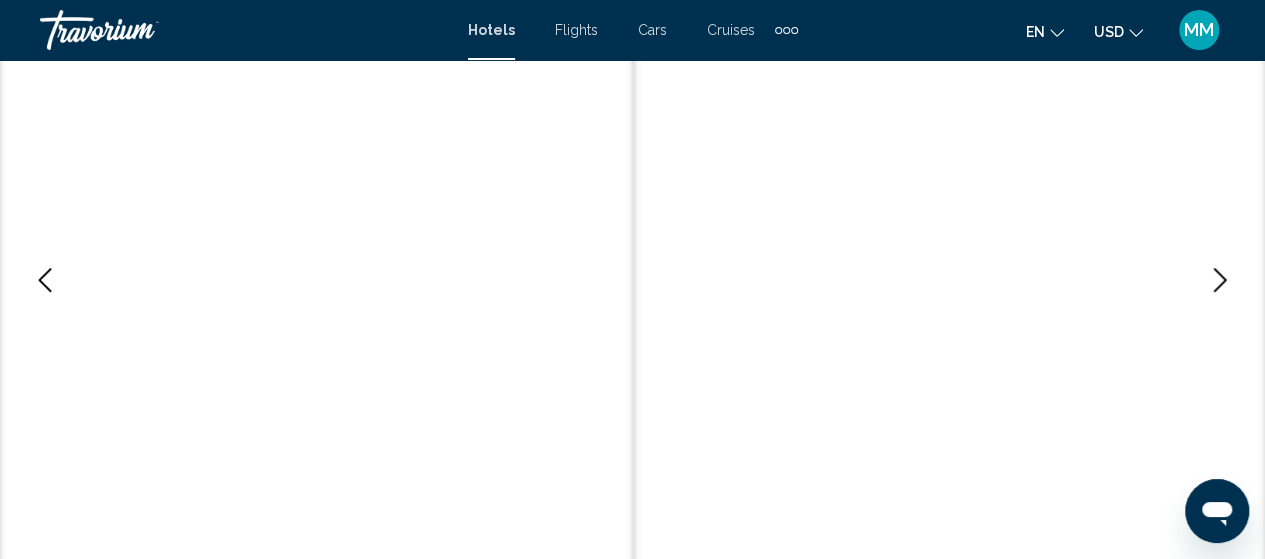 click at bounding box center (1220, 280) 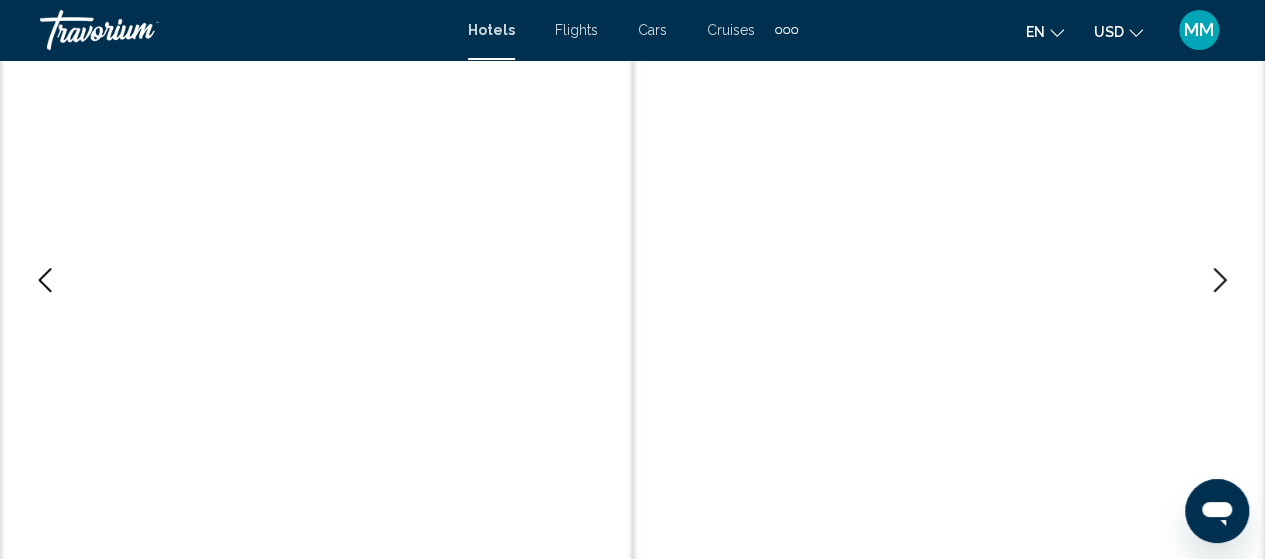 click at bounding box center (1220, 280) 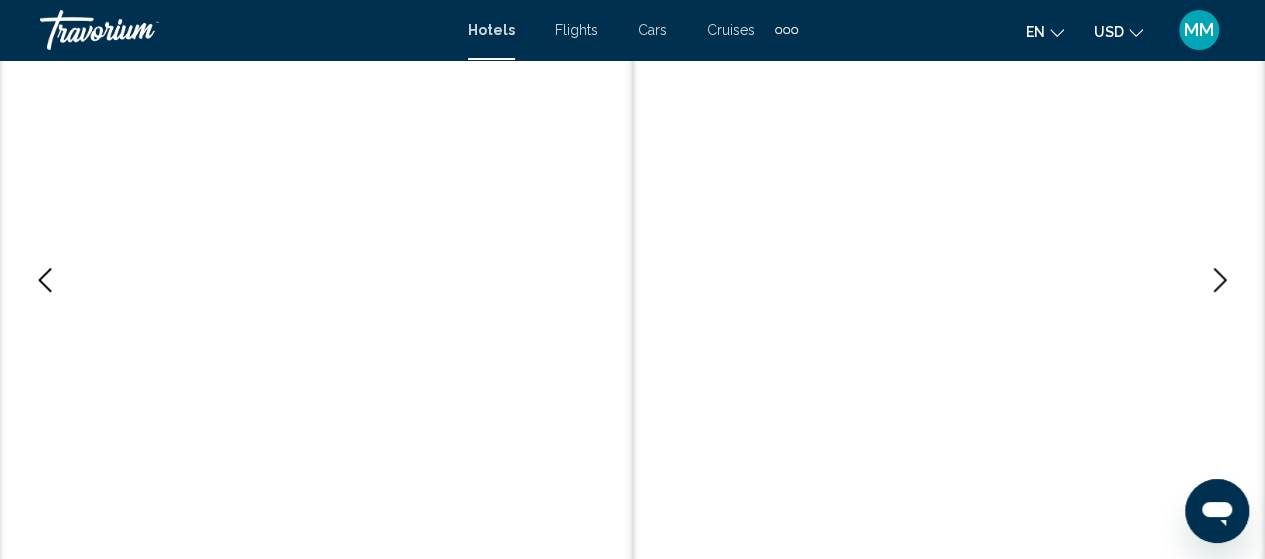 click at bounding box center [1220, 280] 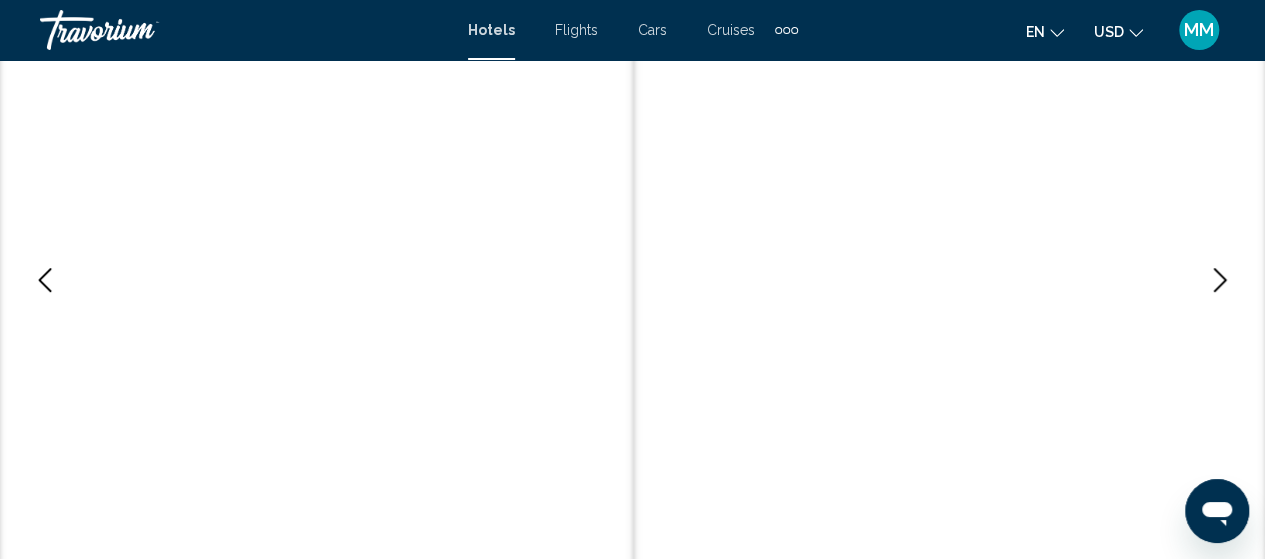 click at bounding box center [1220, 280] 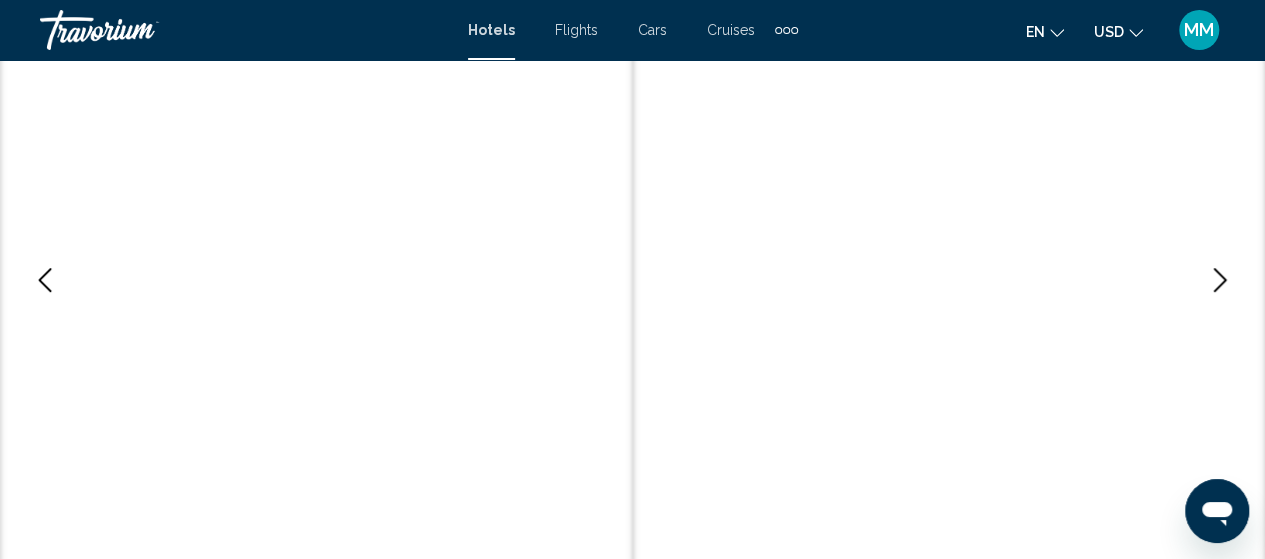 click at bounding box center [1220, 280] 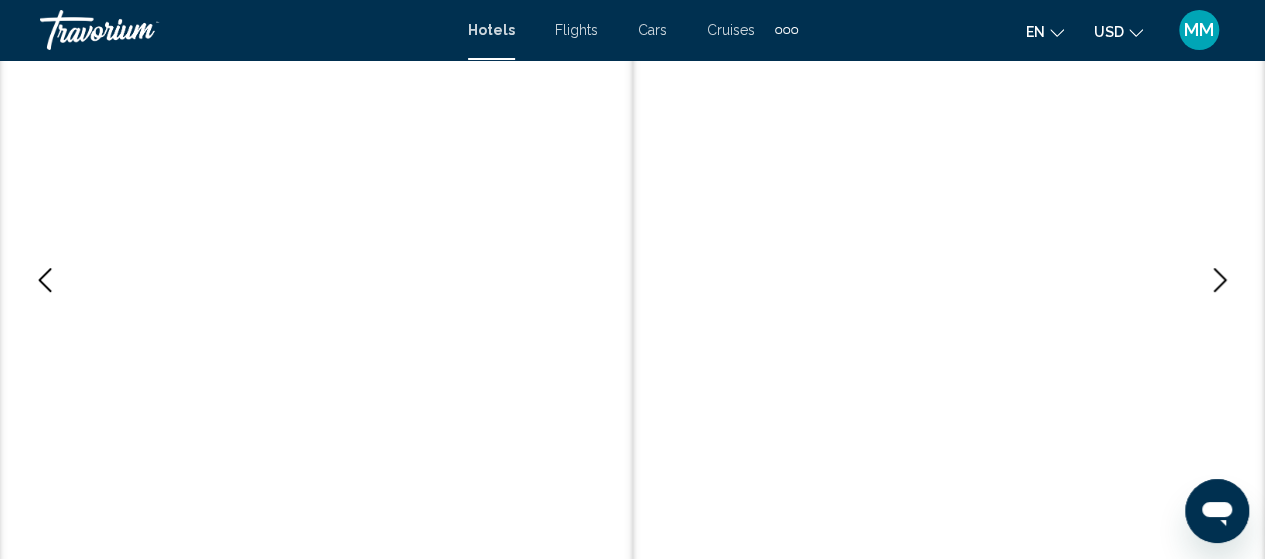 click at bounding box center (1220, 280) 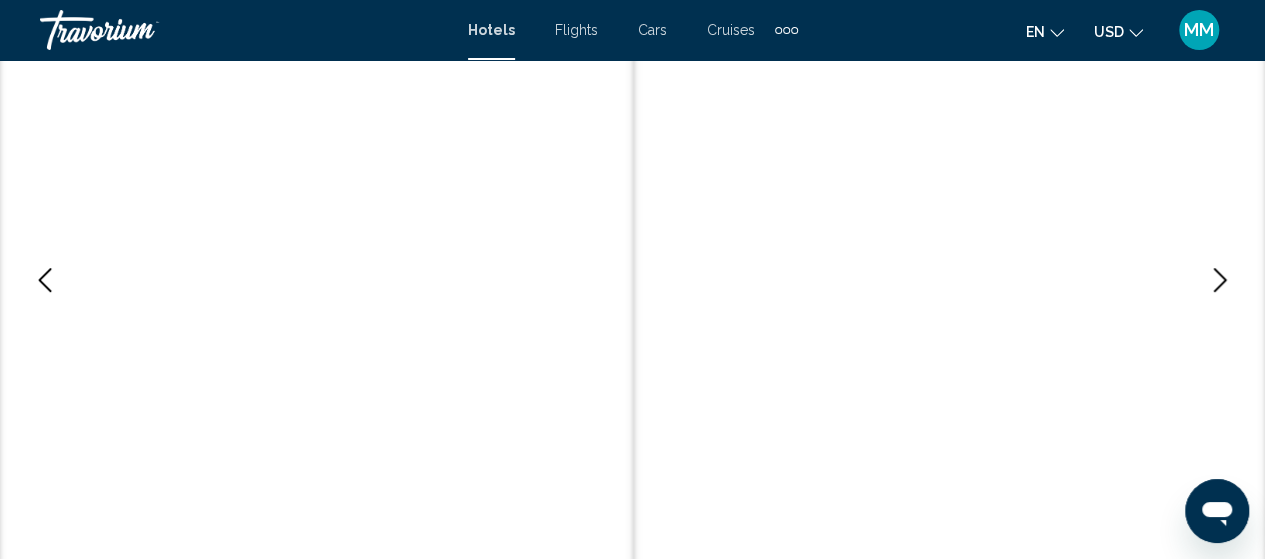 click at bounding box center [1220, 280] 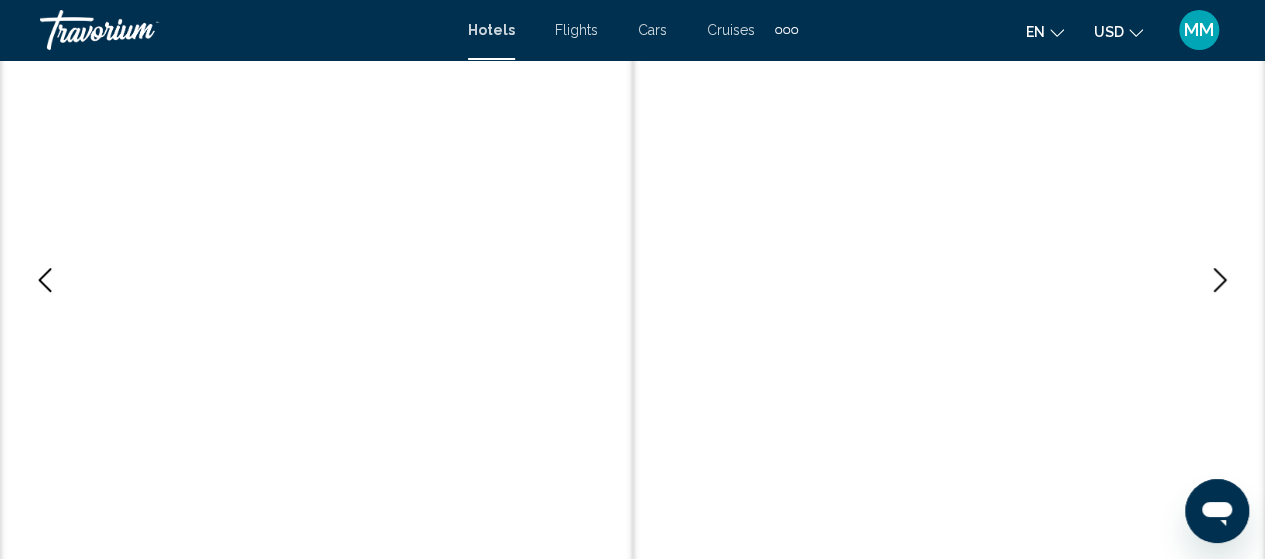click at bounding box center (1220, 280) 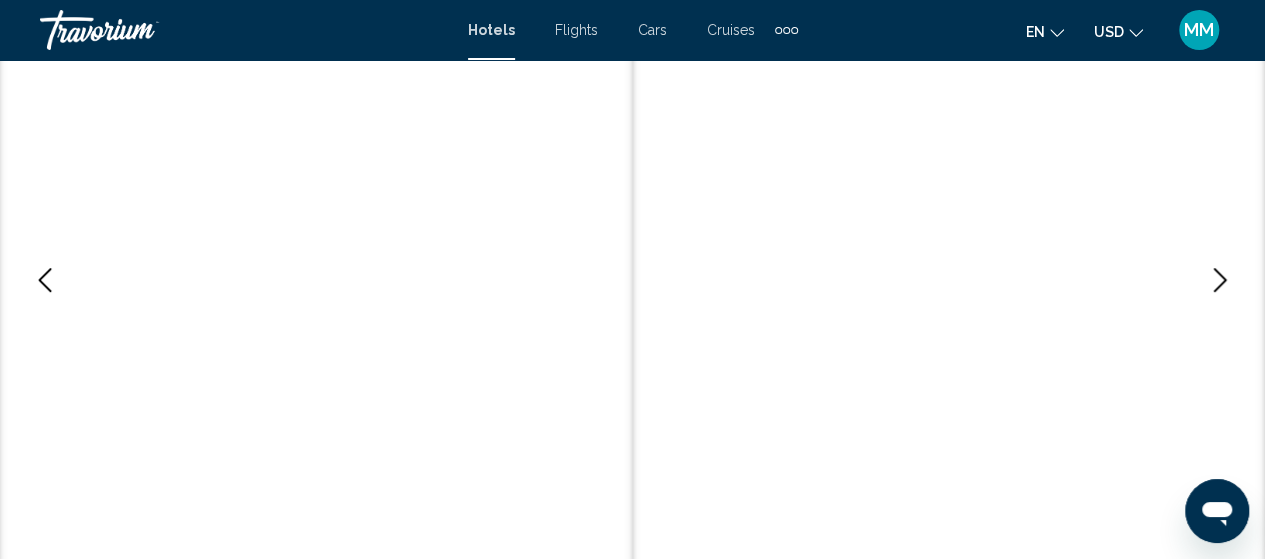 click at bounding box center (1220, 280) 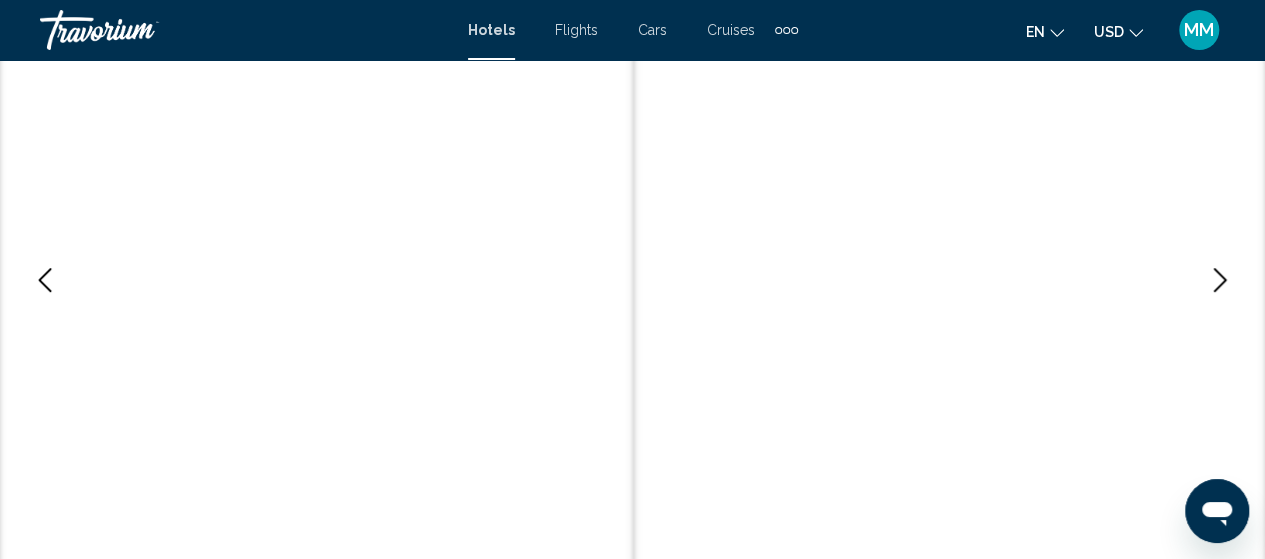 click at bounding box center (1220, 280) 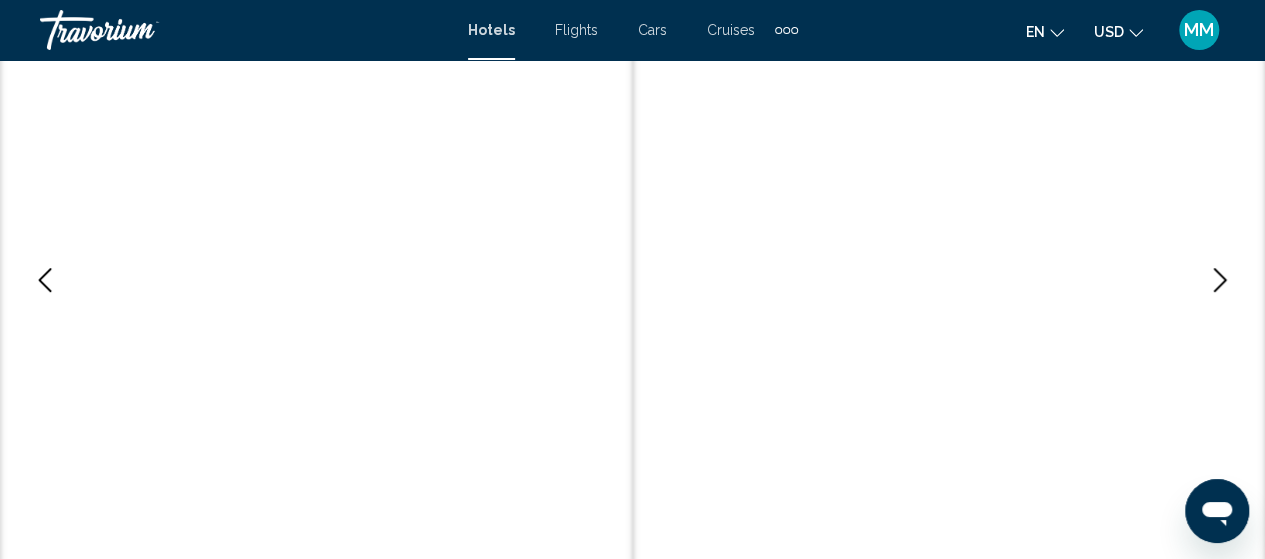 click at bounding box center (1220, 280) 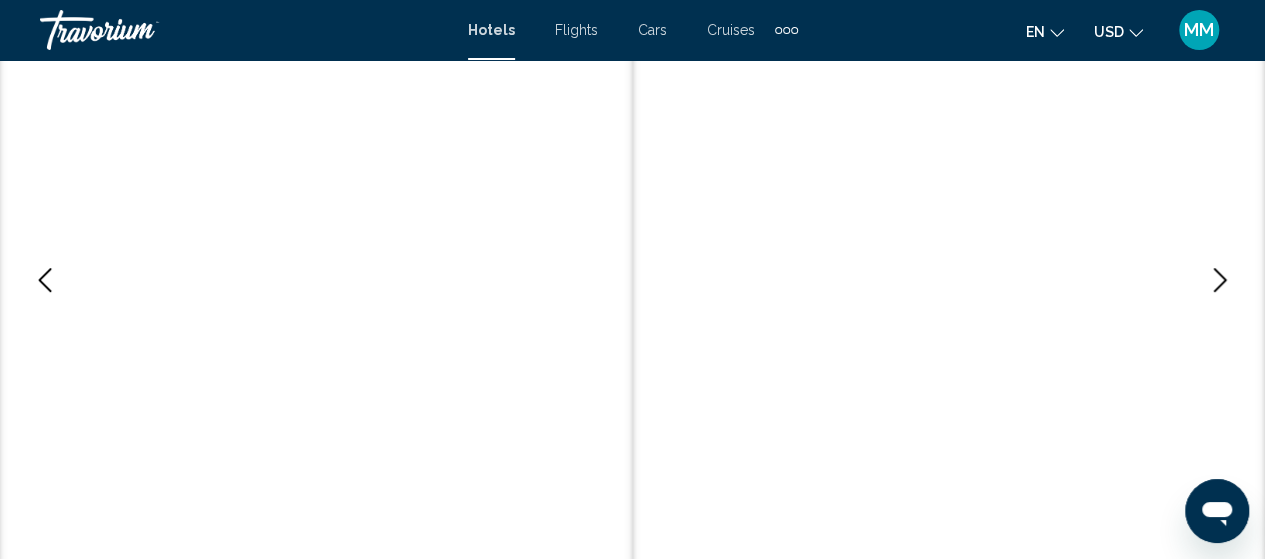 click at bounding box center (1220, 280) 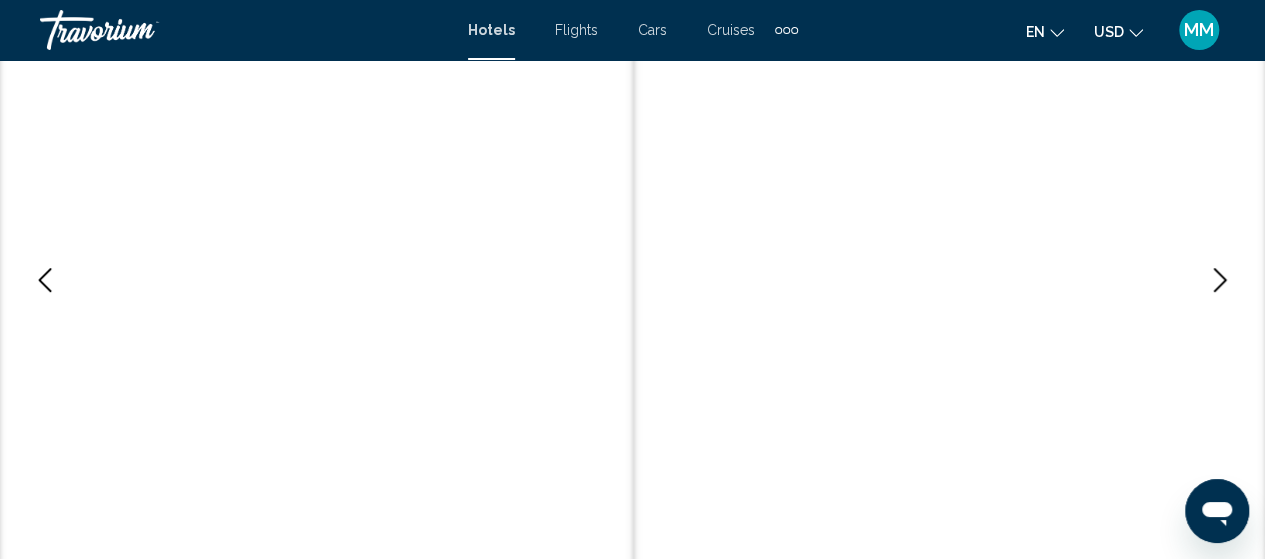 click at bounding box center [1220, 280] 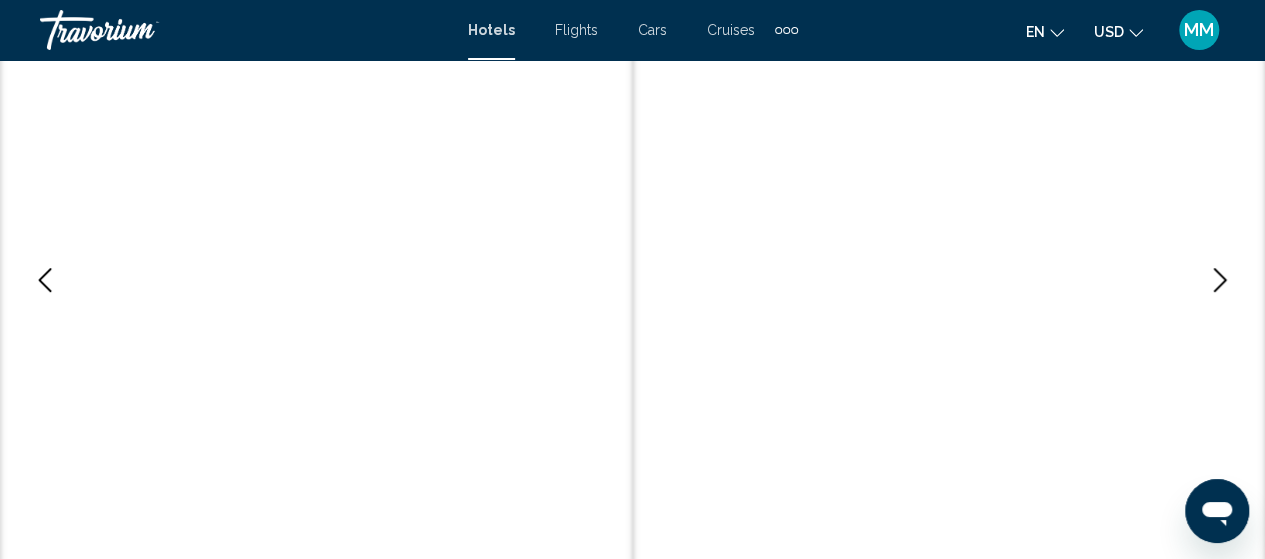click at bounding box center [1220, 280] 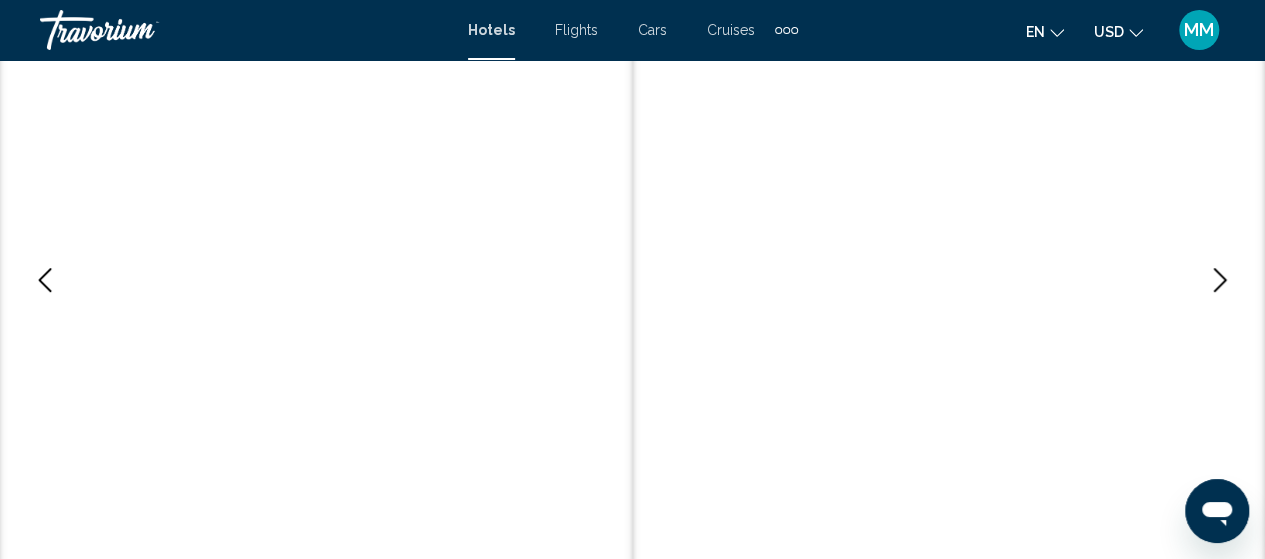 click at bounding box center (1220, 280) 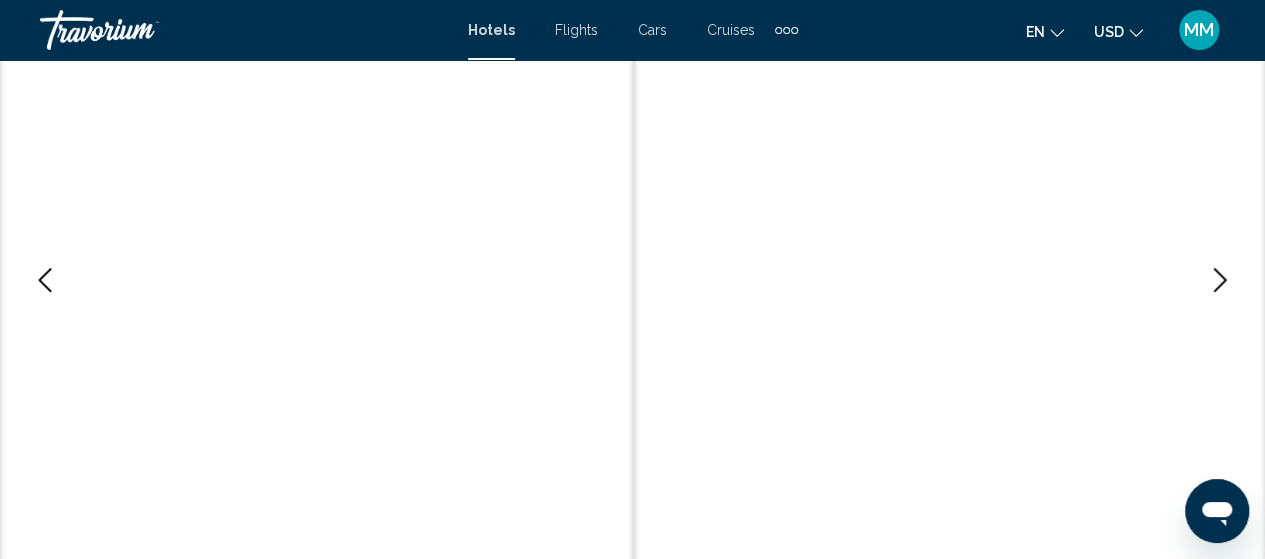 click at bounding box center [1220, 280] 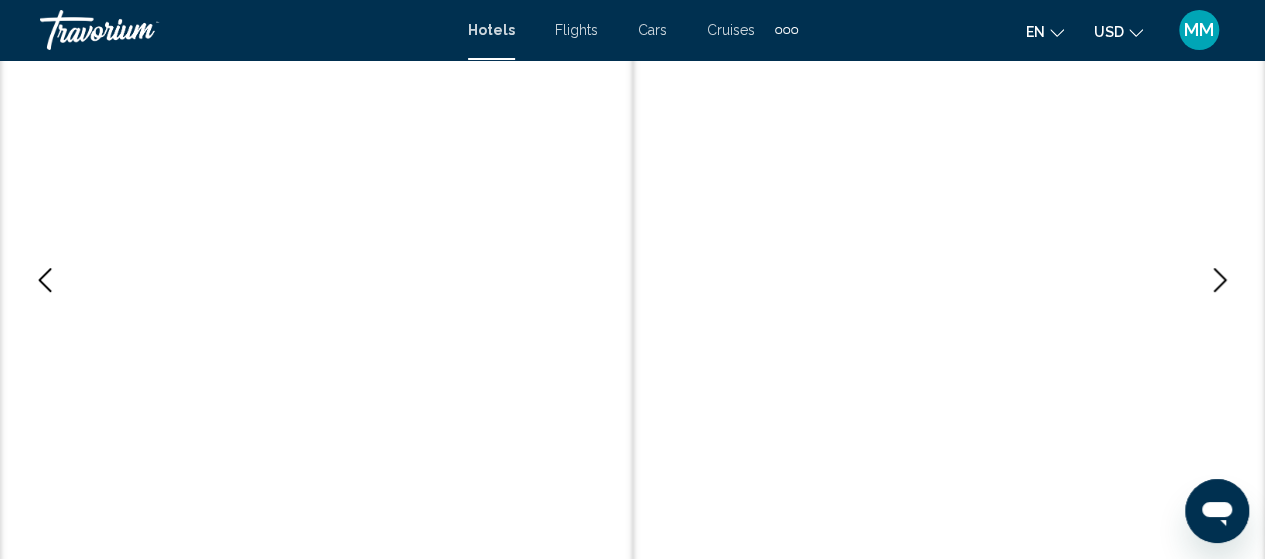 click at bounding box center (1220, 280) 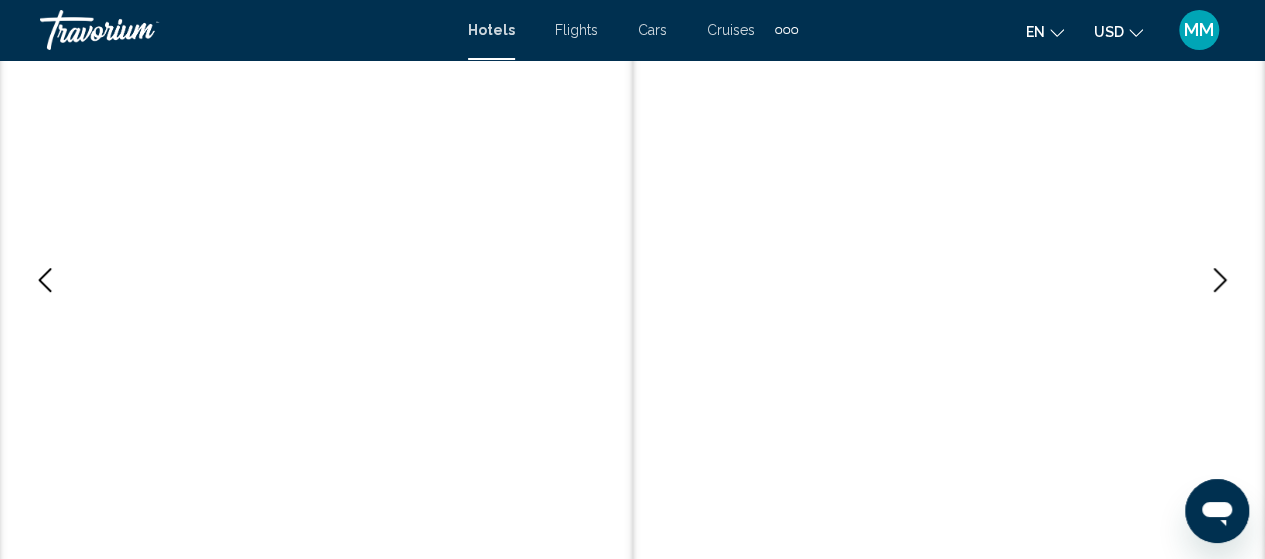 click at bounding box center [1220, 280] 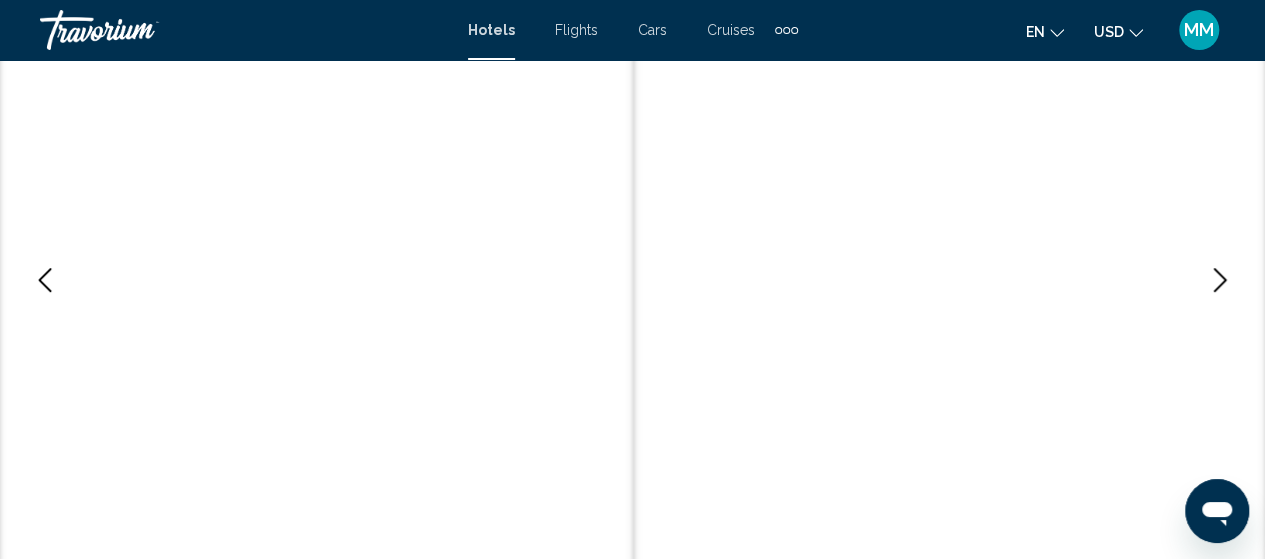 click at bounding box center [1220, 280] 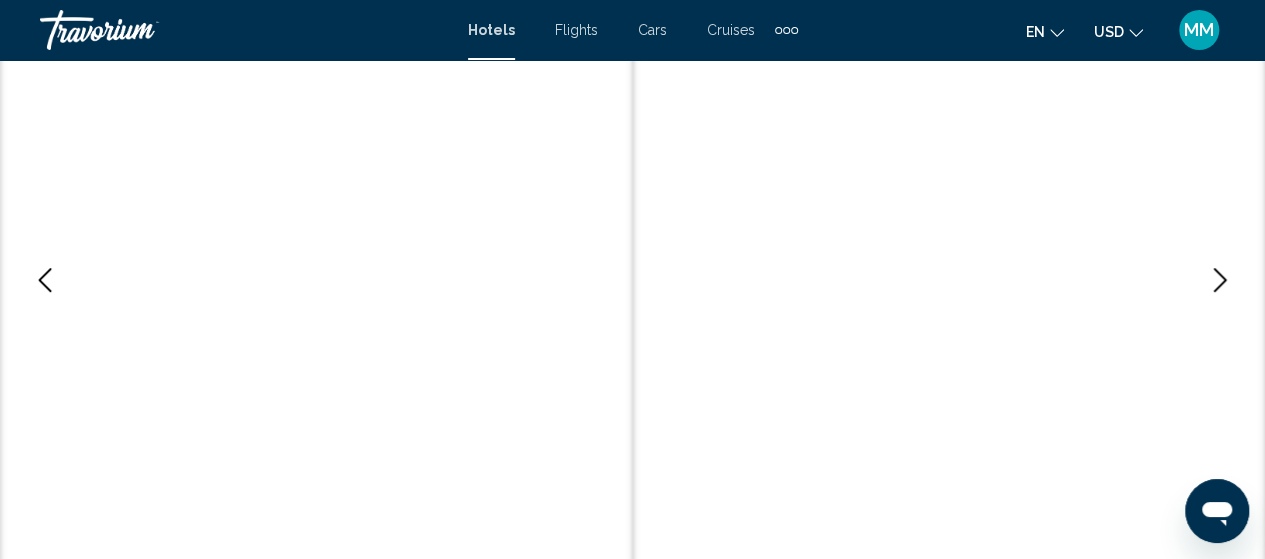 click at bounding box center [1220, 280] 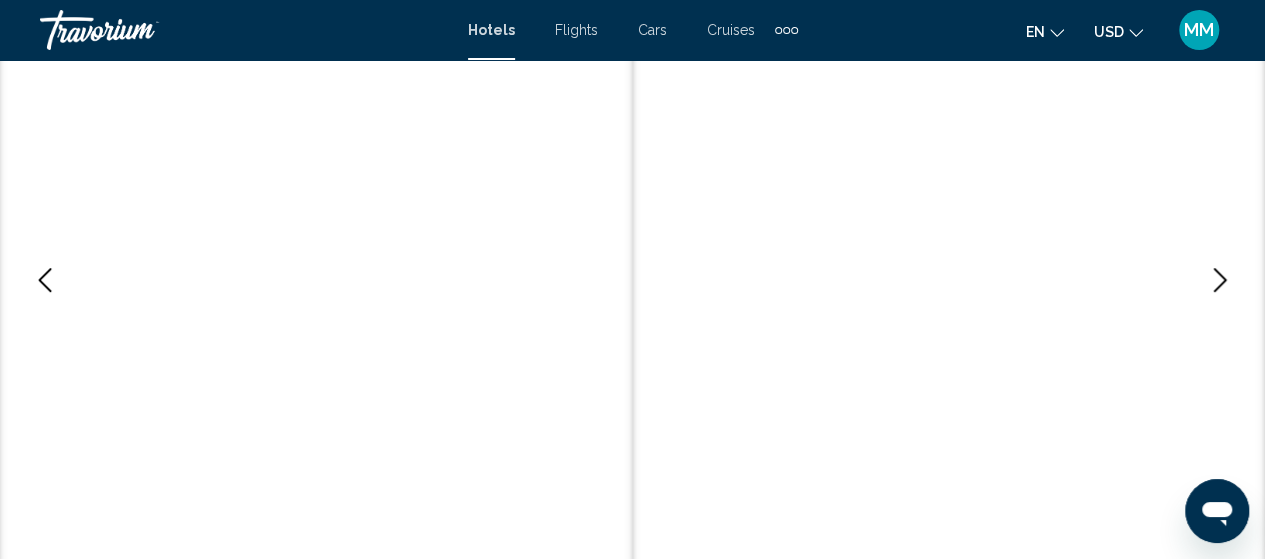click at bounding box center [1220, 280] 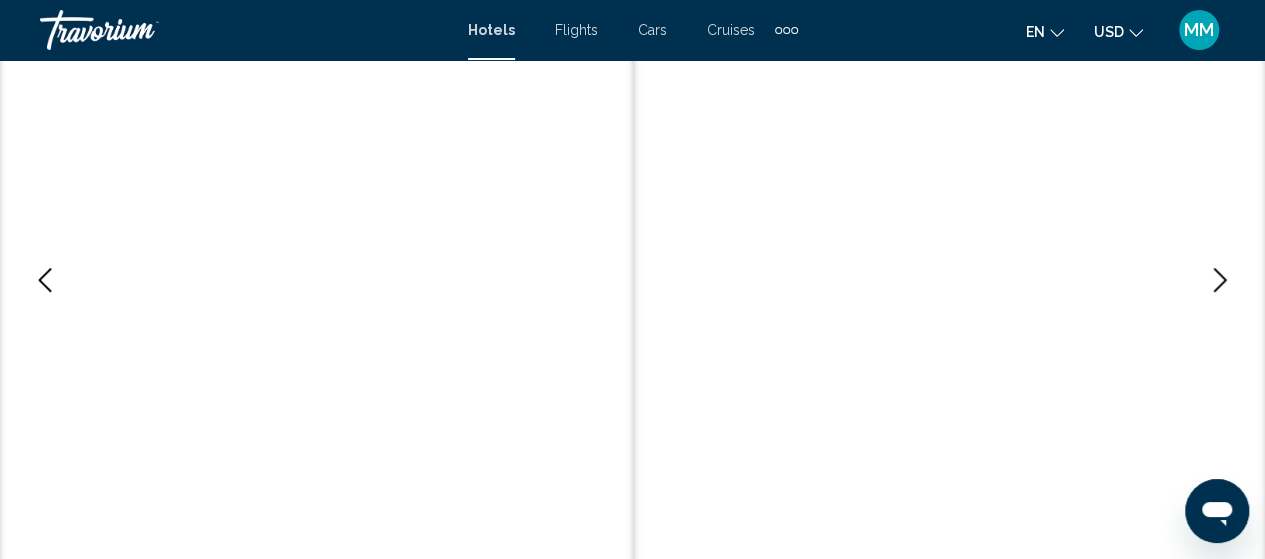 click at bounding box center (1220, 280) 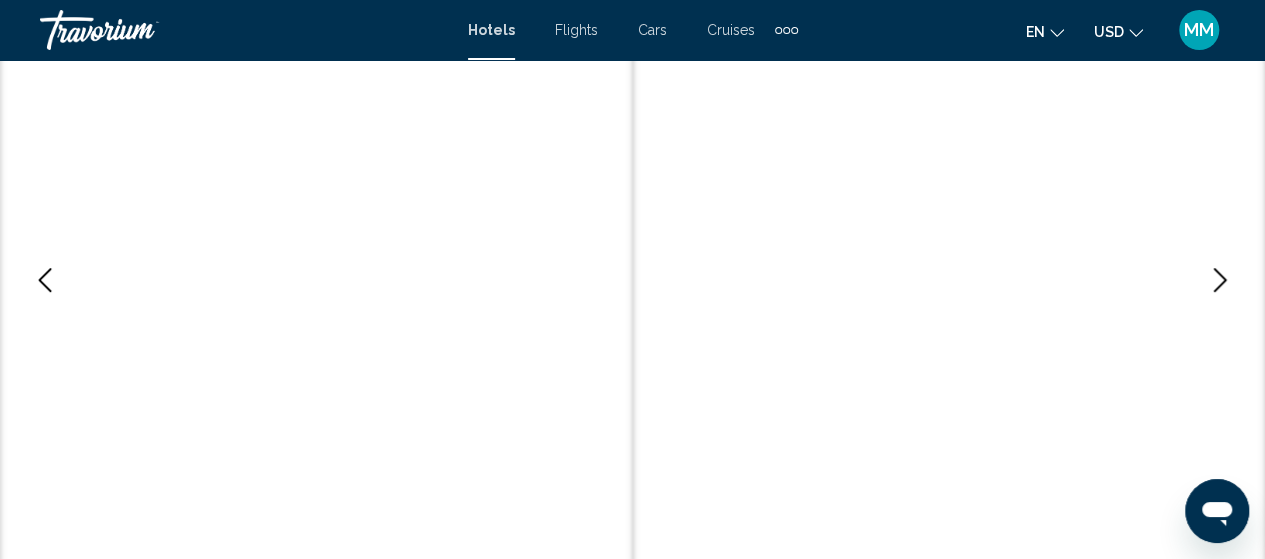 click at bounding box center [1220, 280] 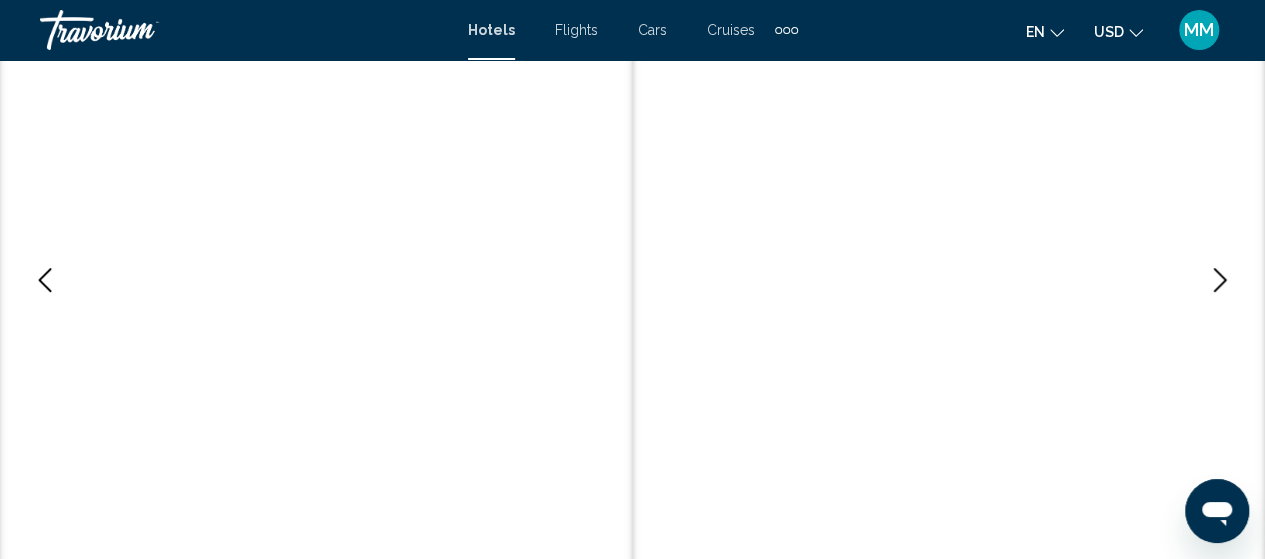 click at bounding box center (1220, 280) 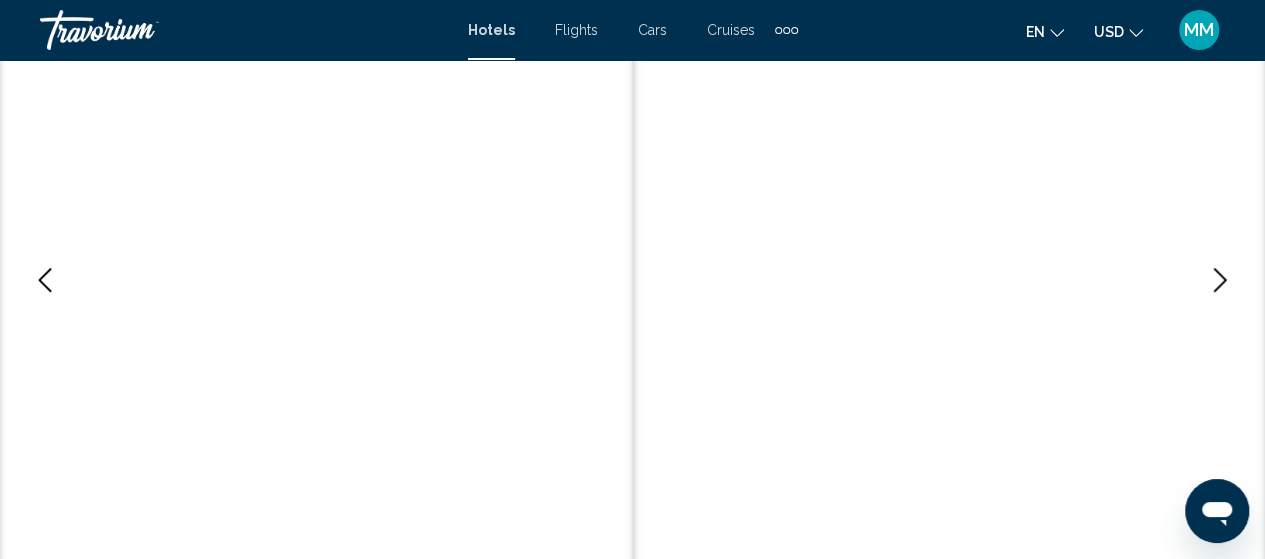 click at bounding box center [1220, 280] 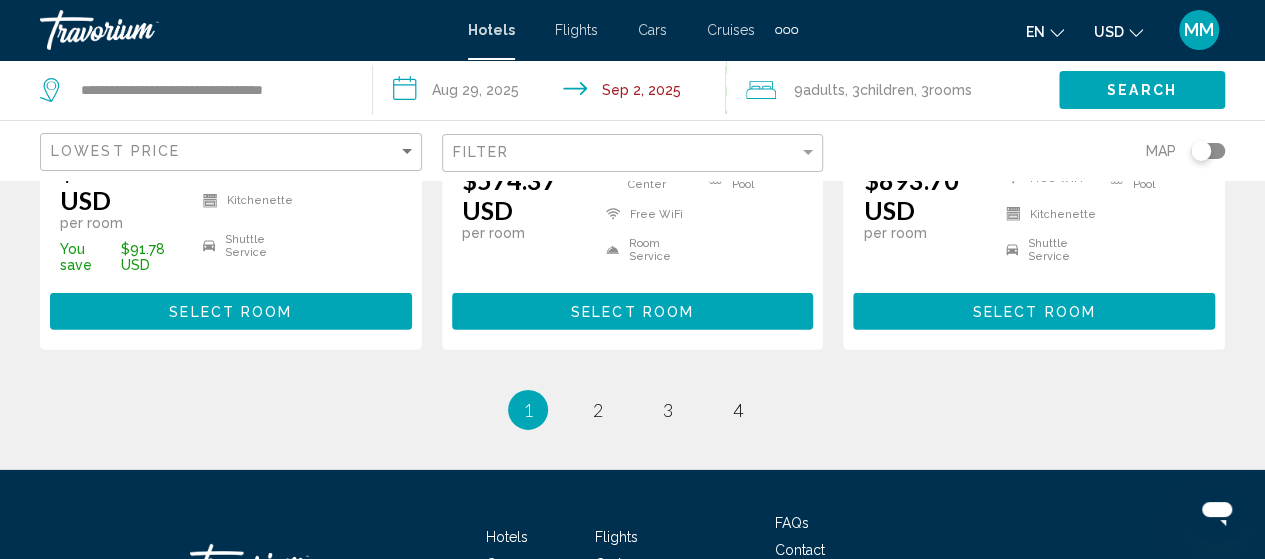 scroll, scrollTop: 3000, scrollLeft: 0, axis: vertical 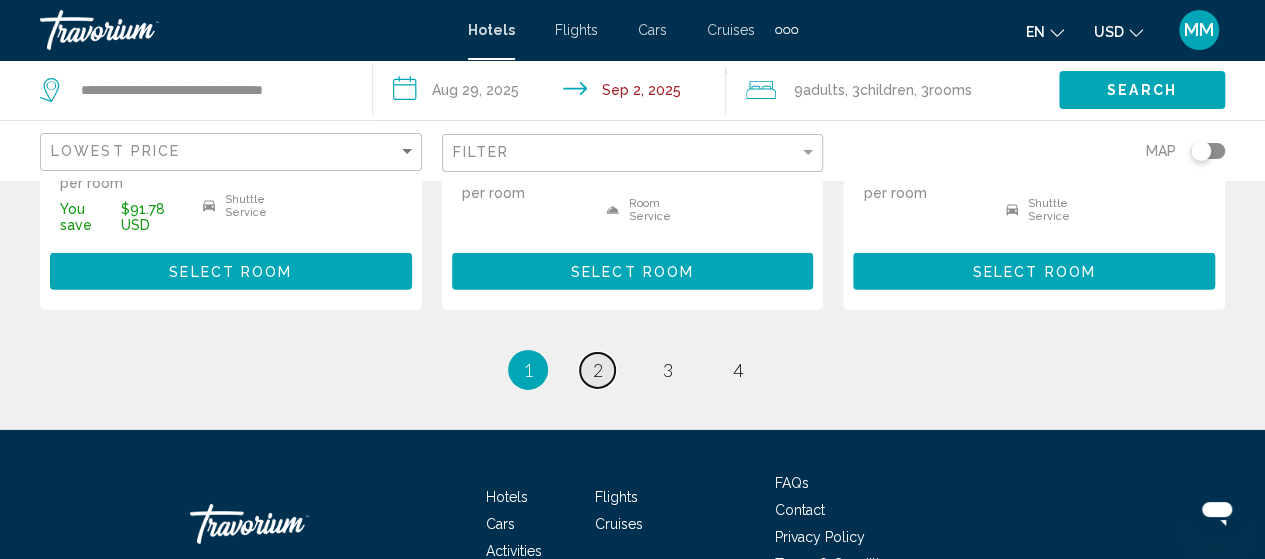 click on "2" at bounding box center [598, 370] 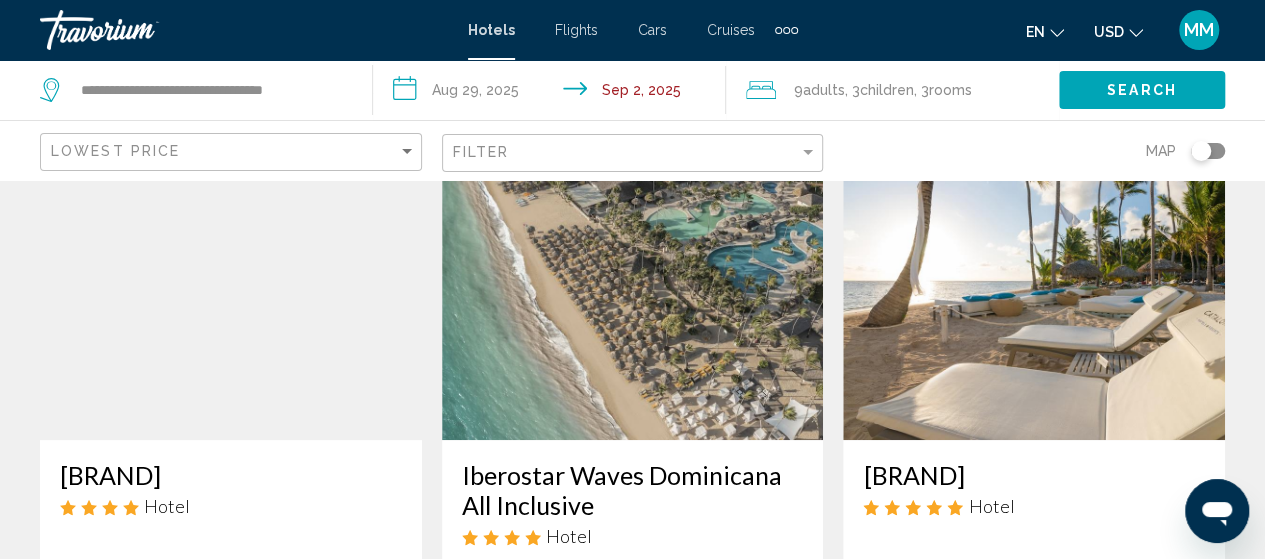 scroll, scrollTop: 100, scrollLeft: 0, axis: vertical 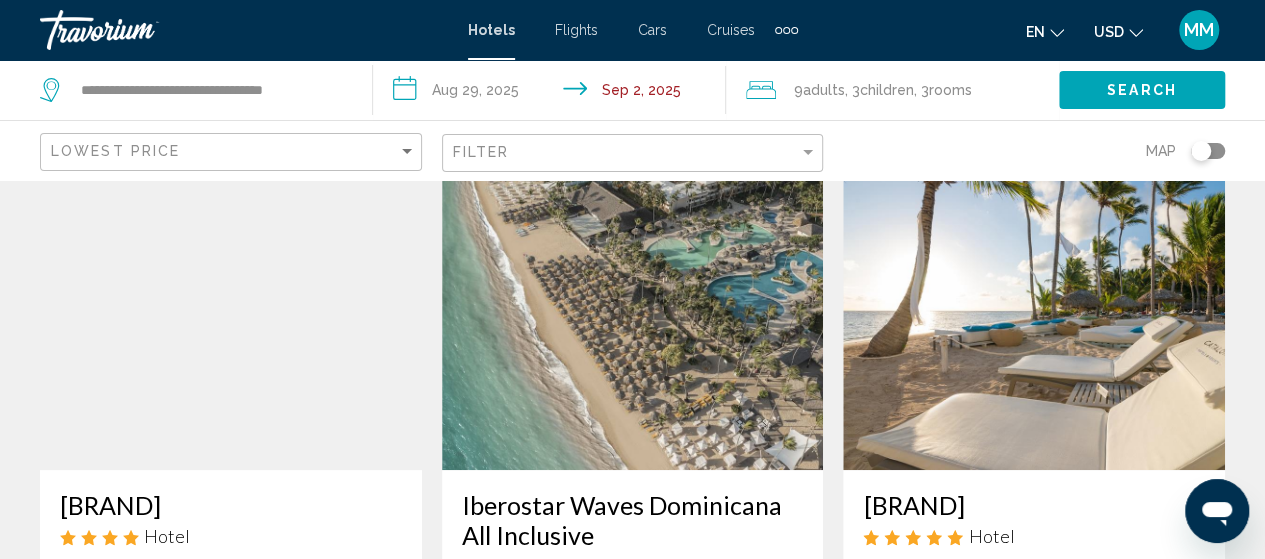 click at bounding box center [633, 310] 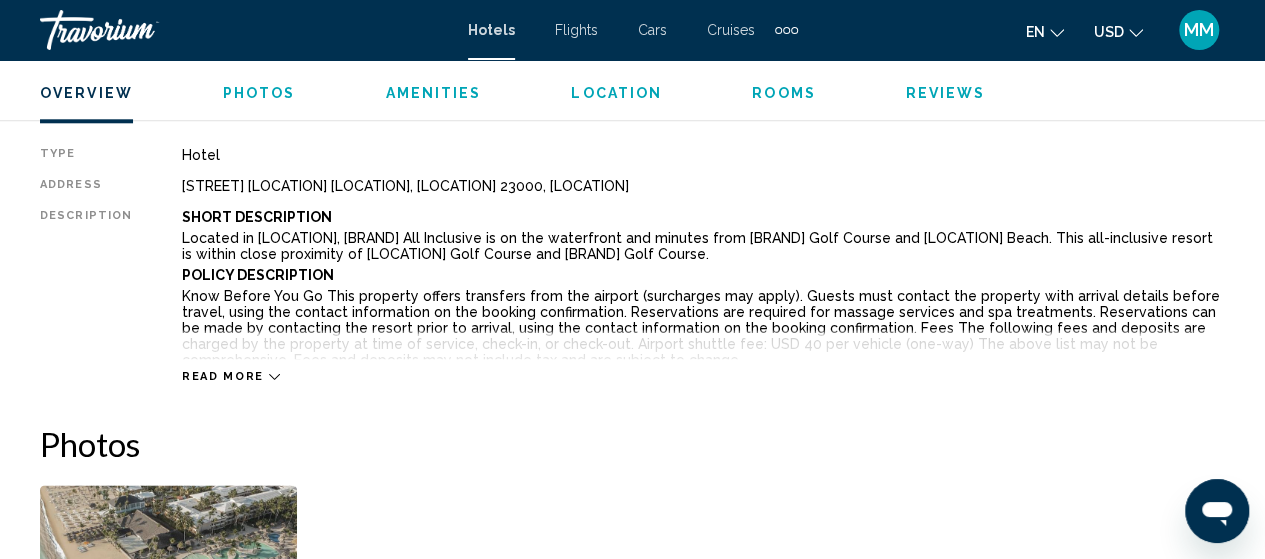 scroll, scrollTop: 1055, scrollLeft: 0, axis: vertical 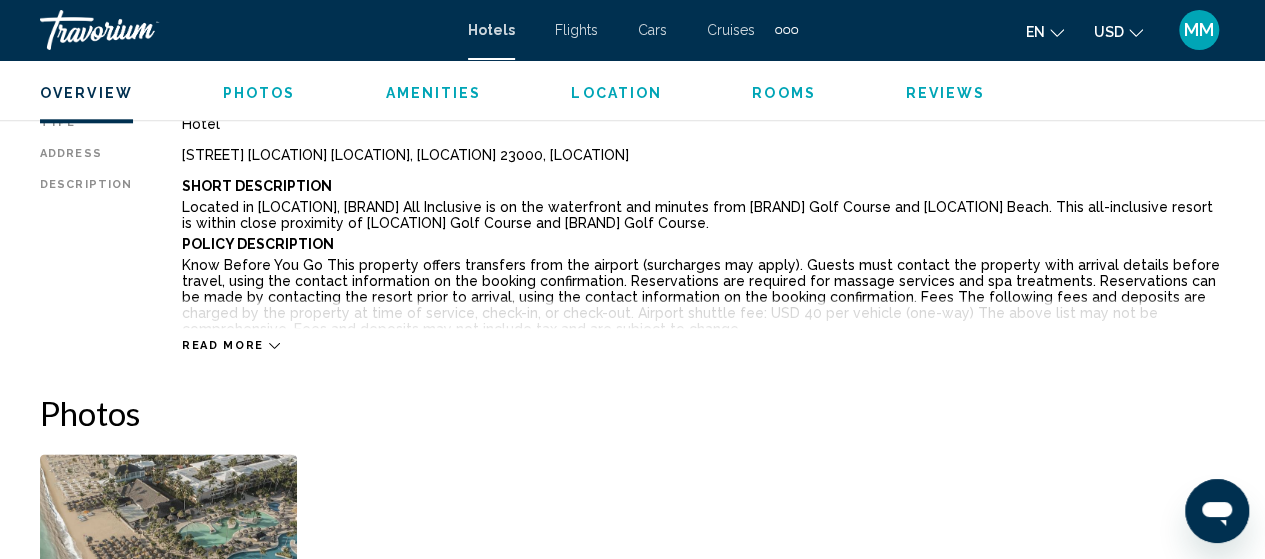 click on "Read more" at bounding box center [223, 345] 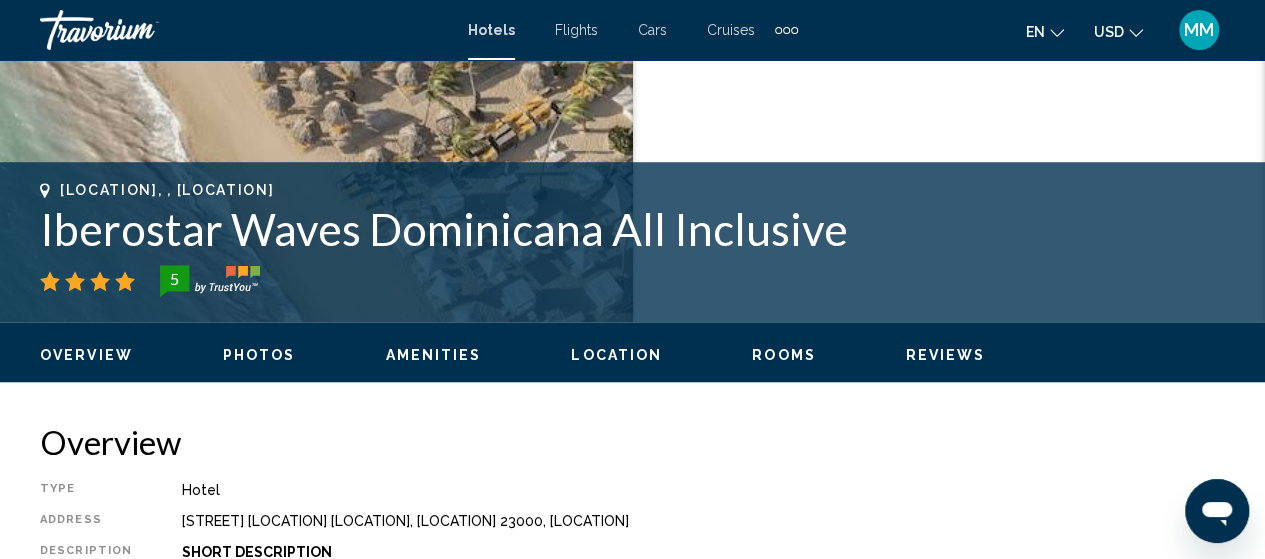 scroll, scrollTop: 655, scrollLeft: 0, axis: vertical 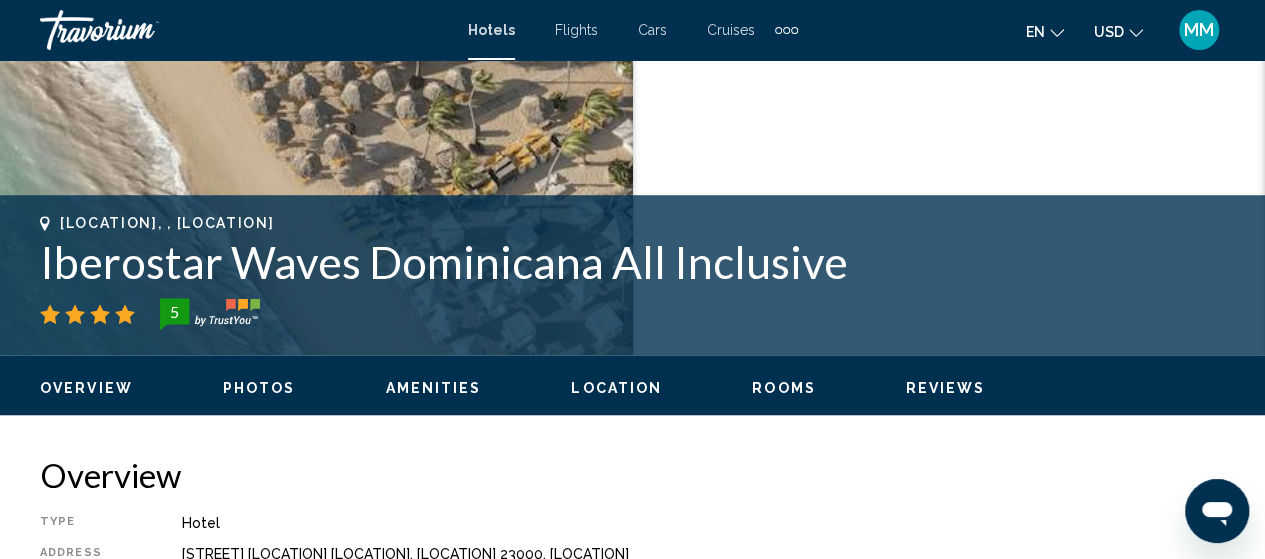 click on "Photos" at bounding box center (259, 388) 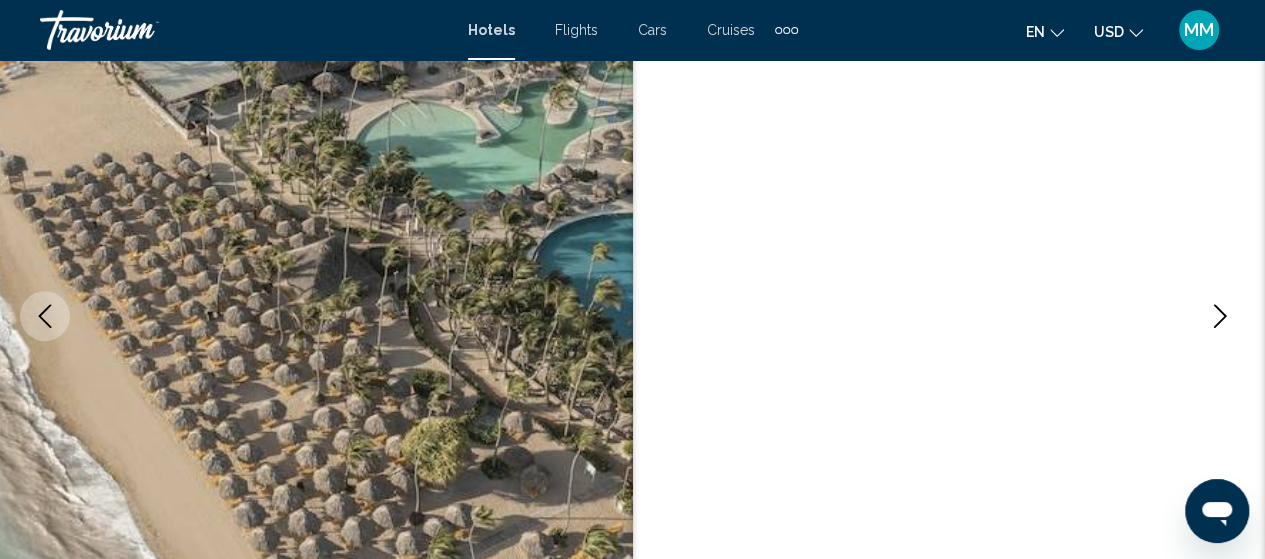 scroll, scrollTop: 0, scrollLeft: 0, axis: both 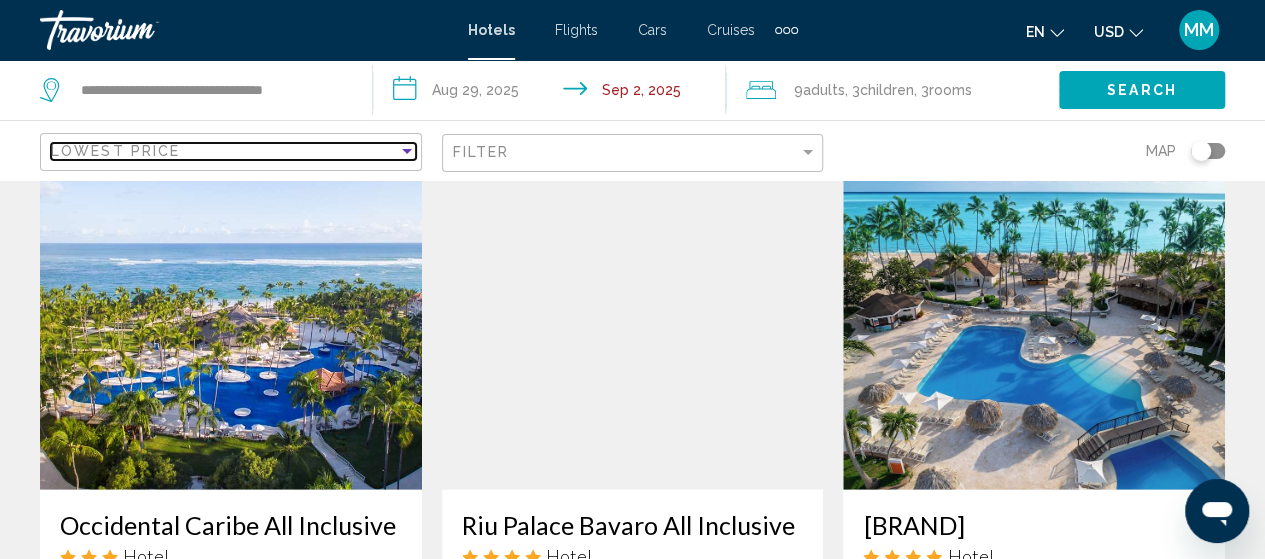 click at bounding box center (407, 151) 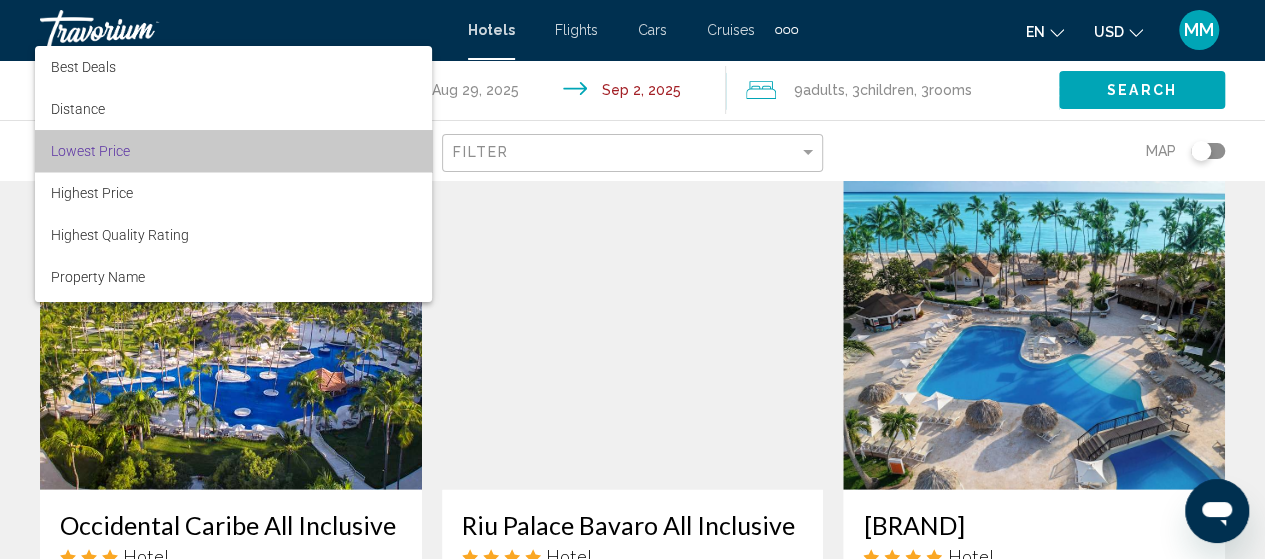 click on "Lowest Price" at bounding box center (233, 151) 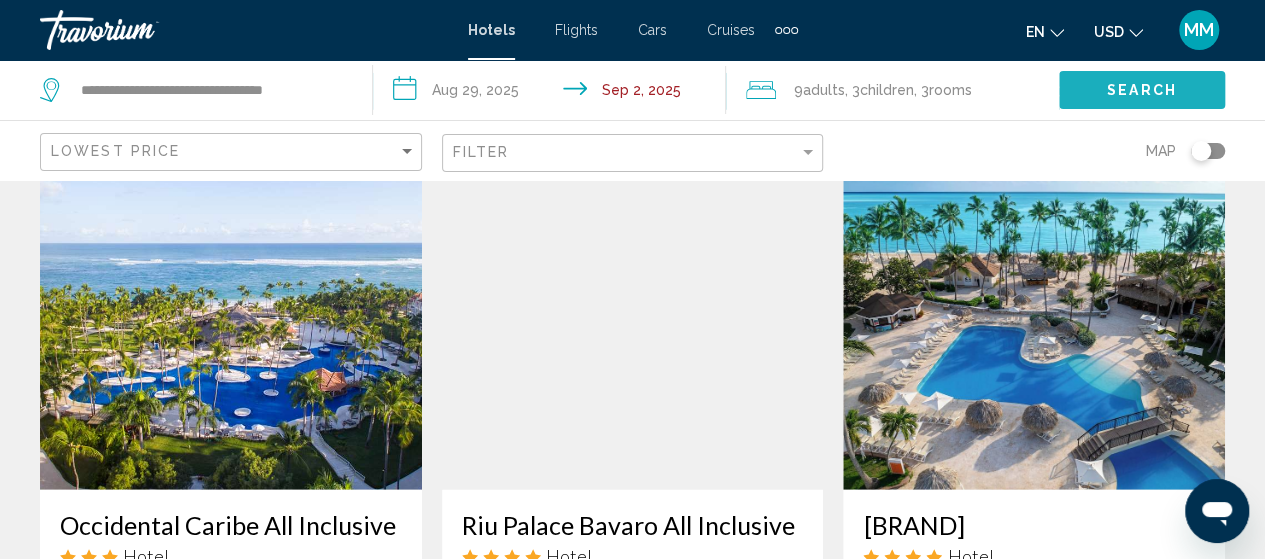 click on "Search" at bounding box center [1142, 89] 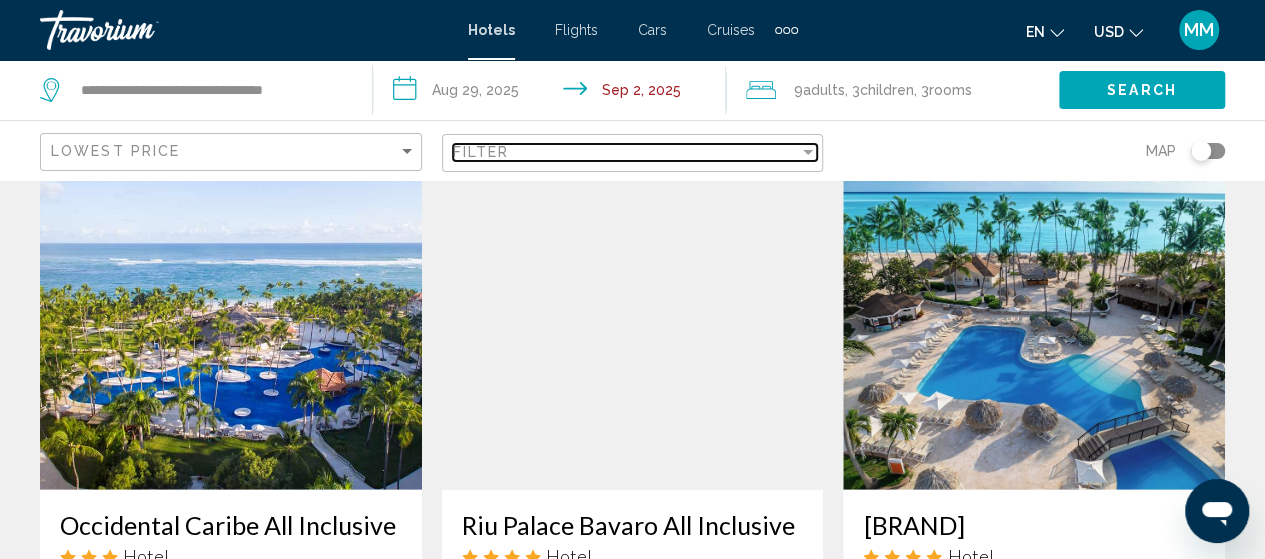 click at bounding box center [808, 152] 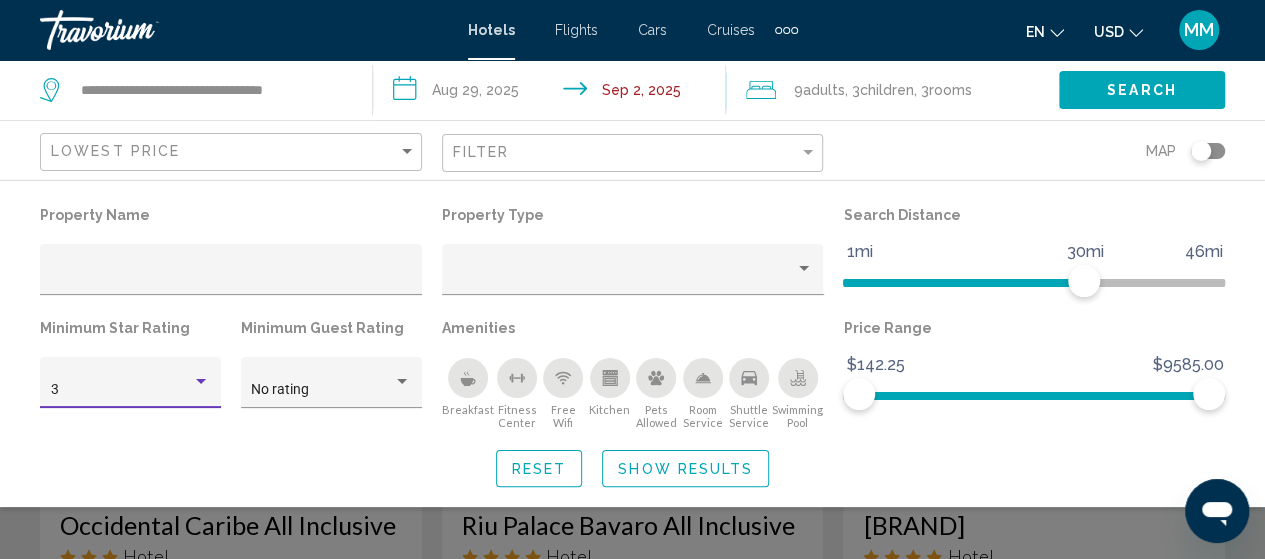 click at bounding box center [201, 382] 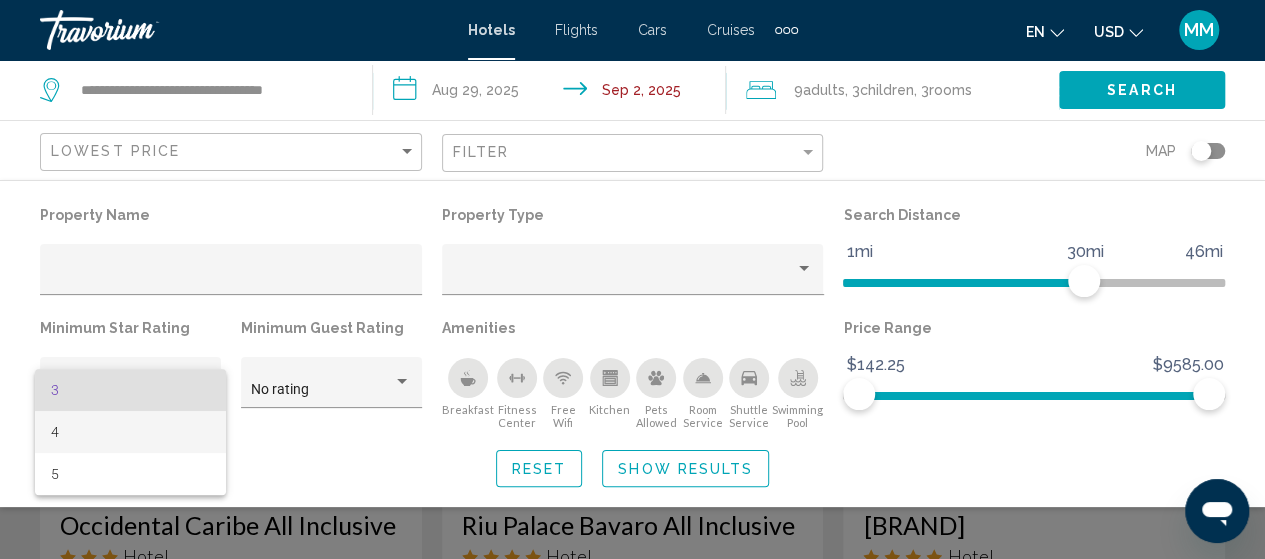 click on "4" at bounding box center [131, 432] 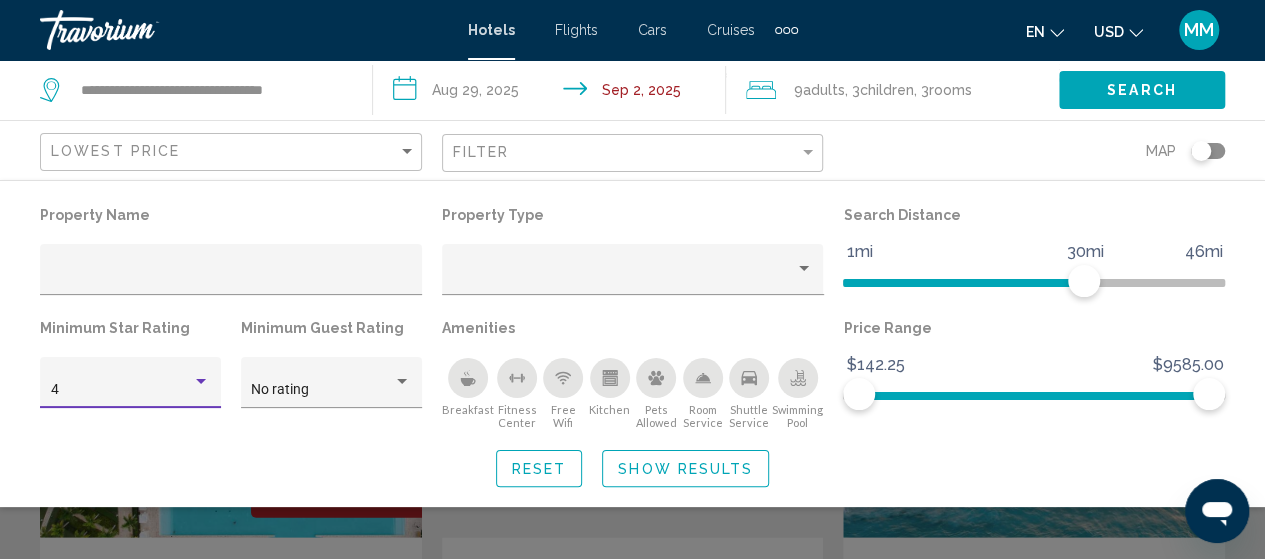 scroll, scrollTop: 854, scrollLeft: 0, axis: vertical 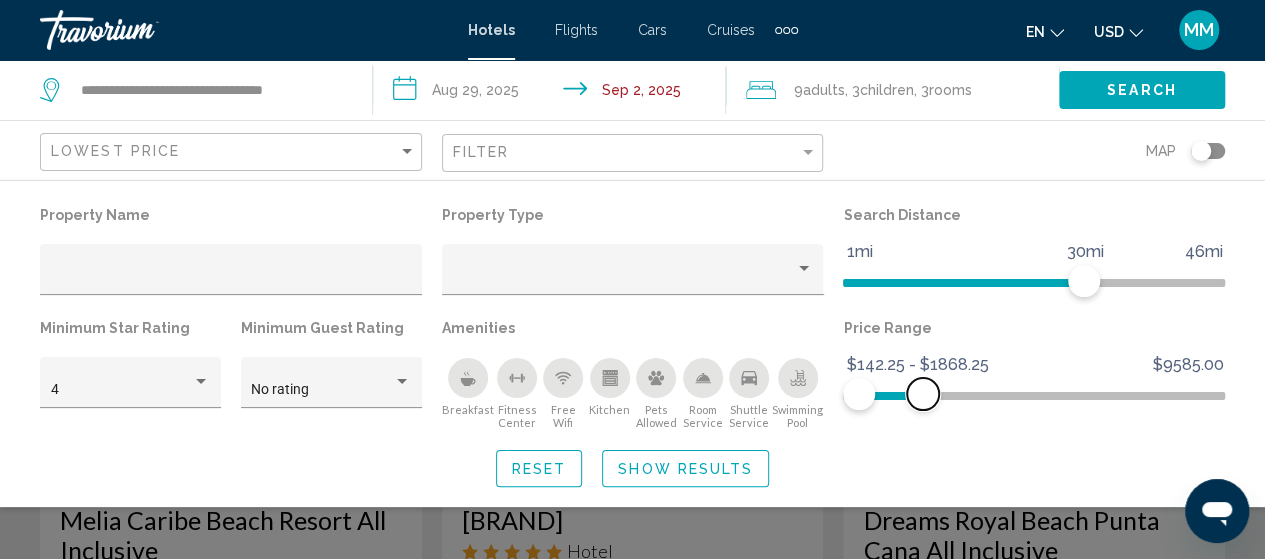 drag, startPoint x: 1215, startPoint y: 392, endPoint x: 923, endPoint y: 415, distance: 292.90442 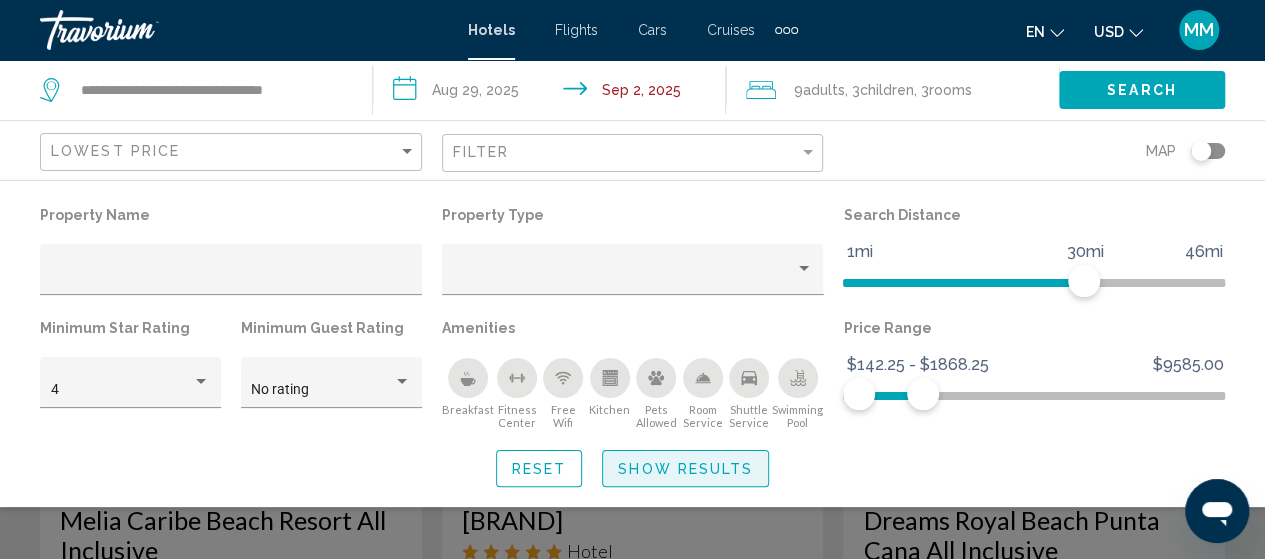 click on "Show Results" at bounding box center [685, 469] 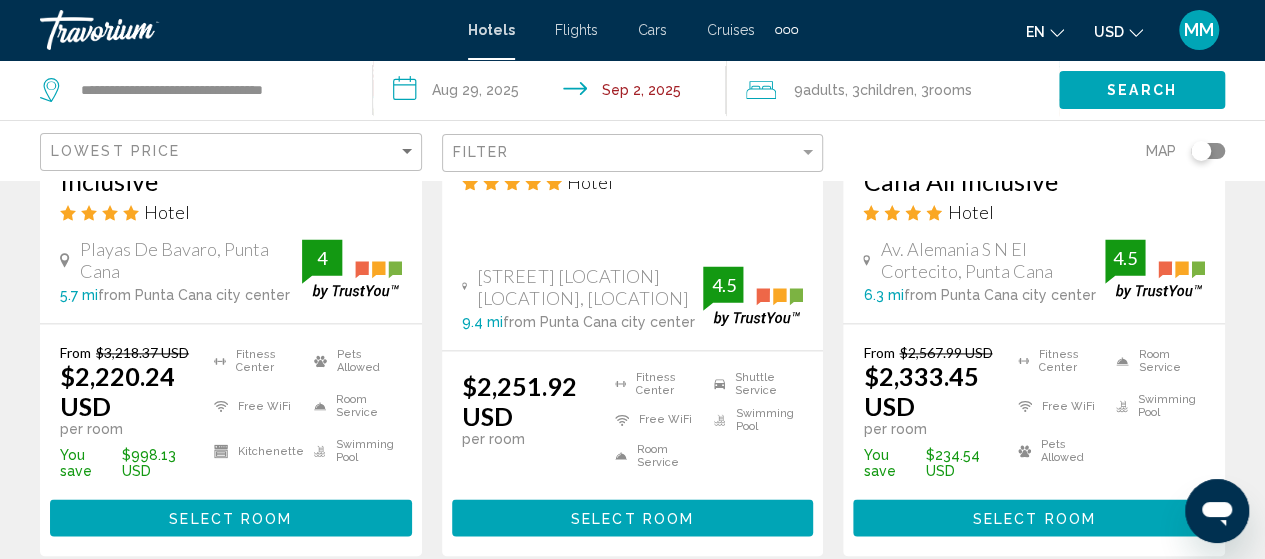 scroll, scrollTop: 1254, scrollLeft: 0, axis: vertical 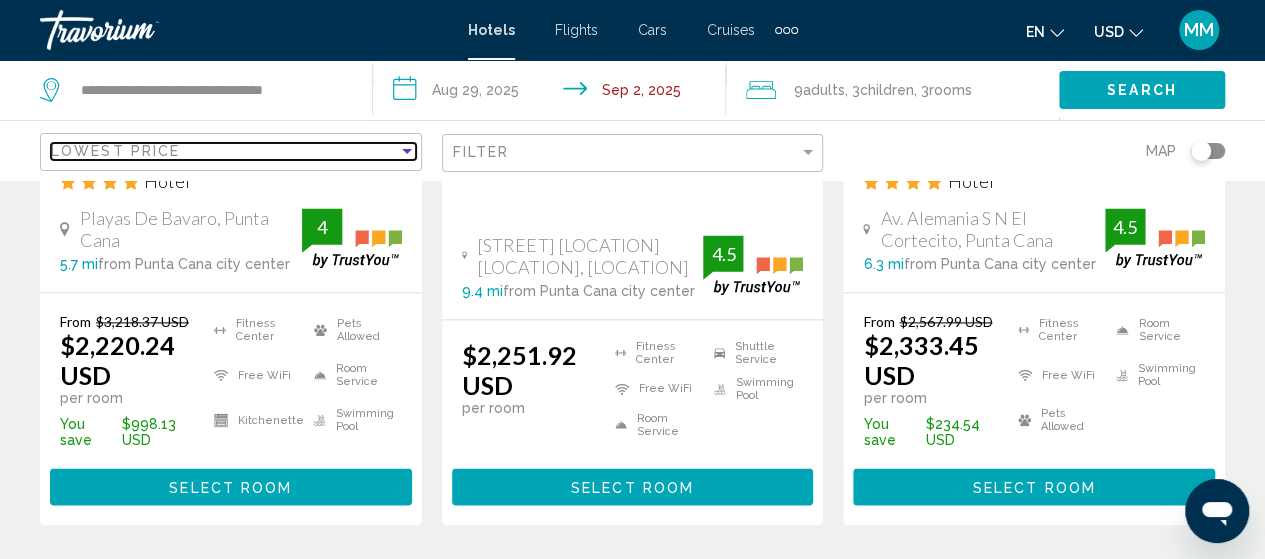 click on "Lowest Price" at bounding box center (224, 151) 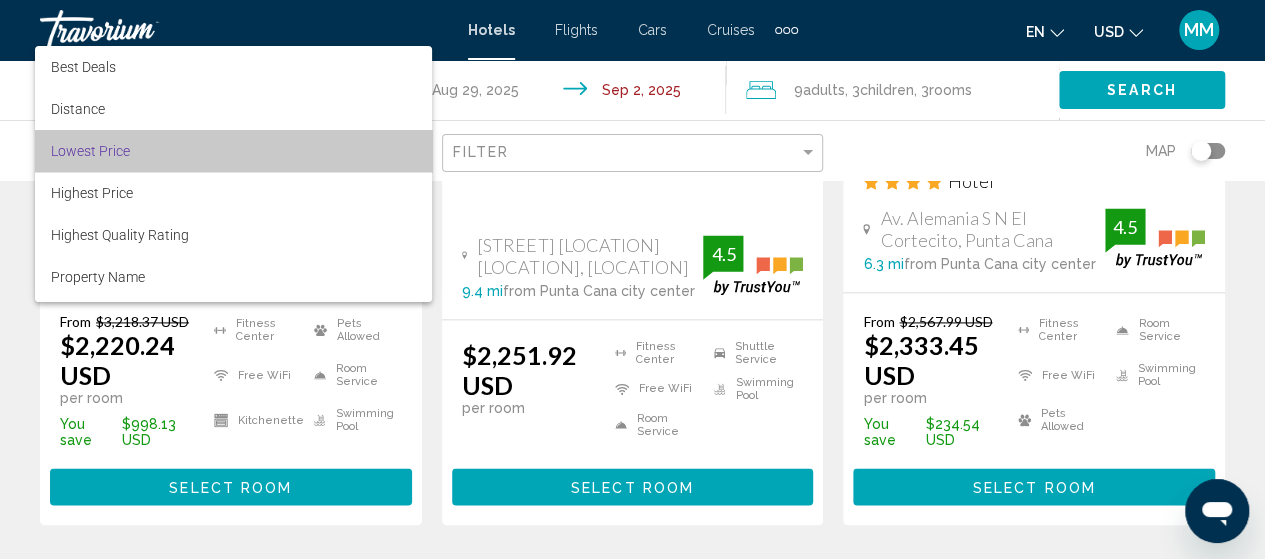 click on "Lowest Price" at bounding box center [233, 151] 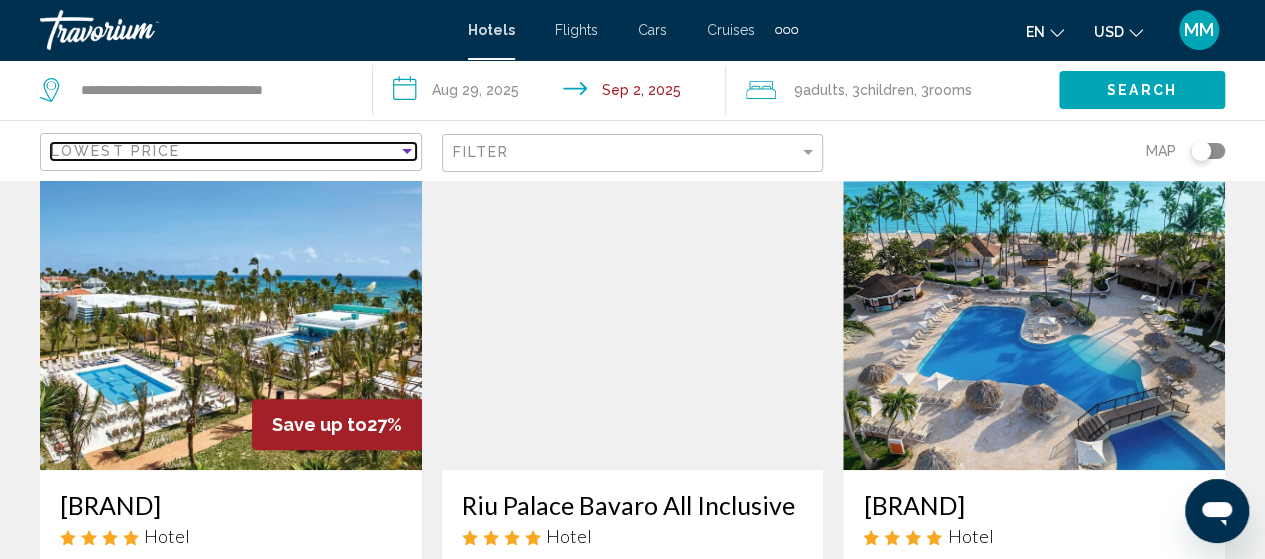scroll, scrollTop: 0, scrollLeft: 0, axis: both 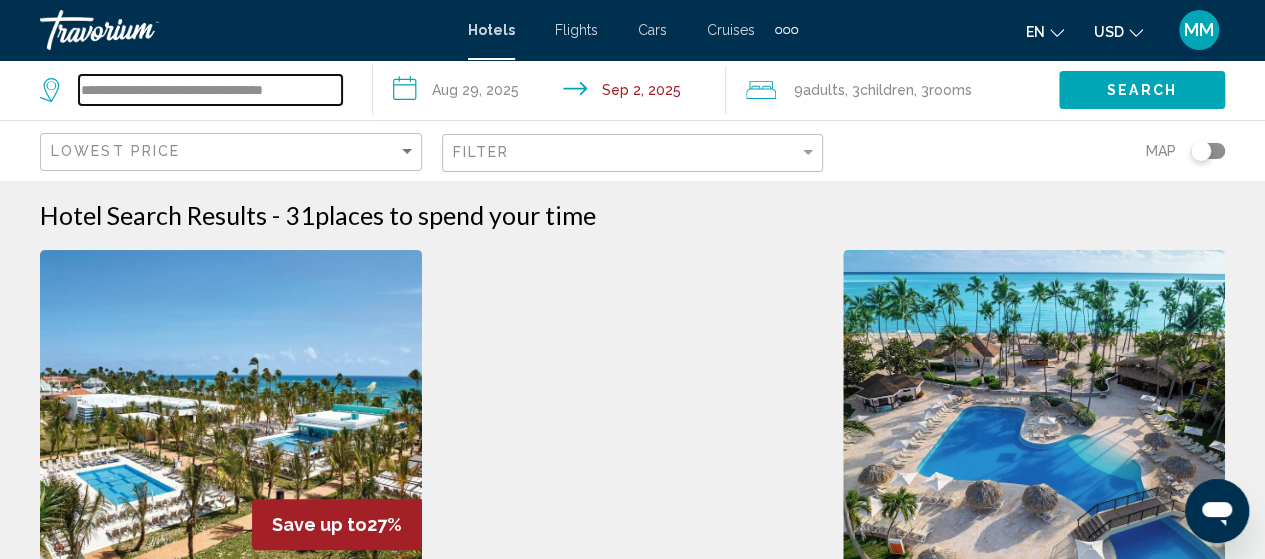 click on "**********" at bounding box center (210, 90) 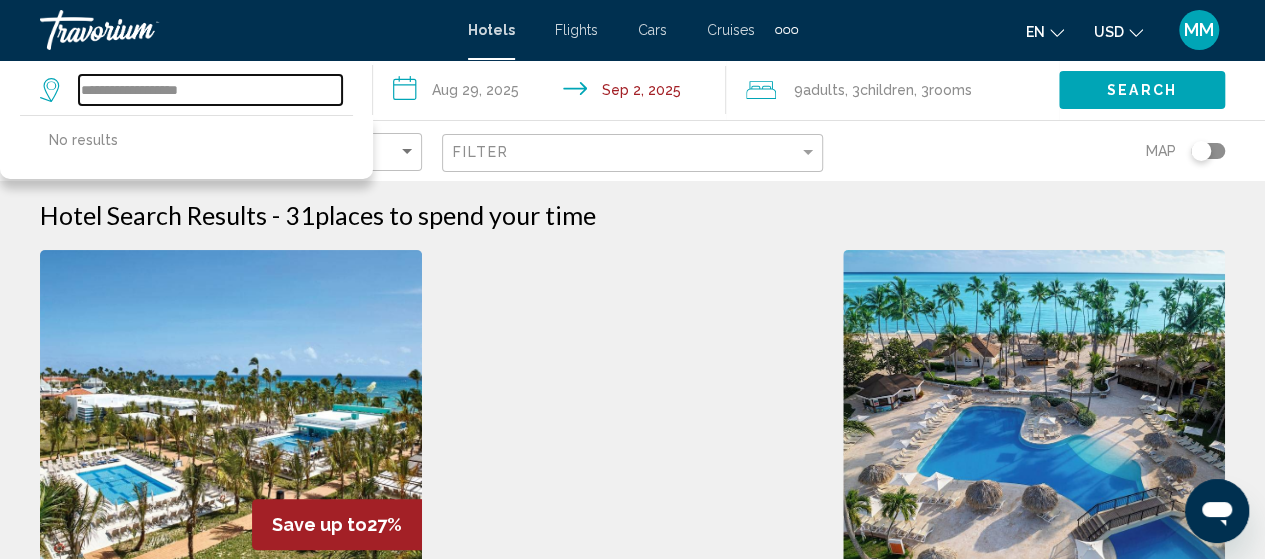 type on "**********" 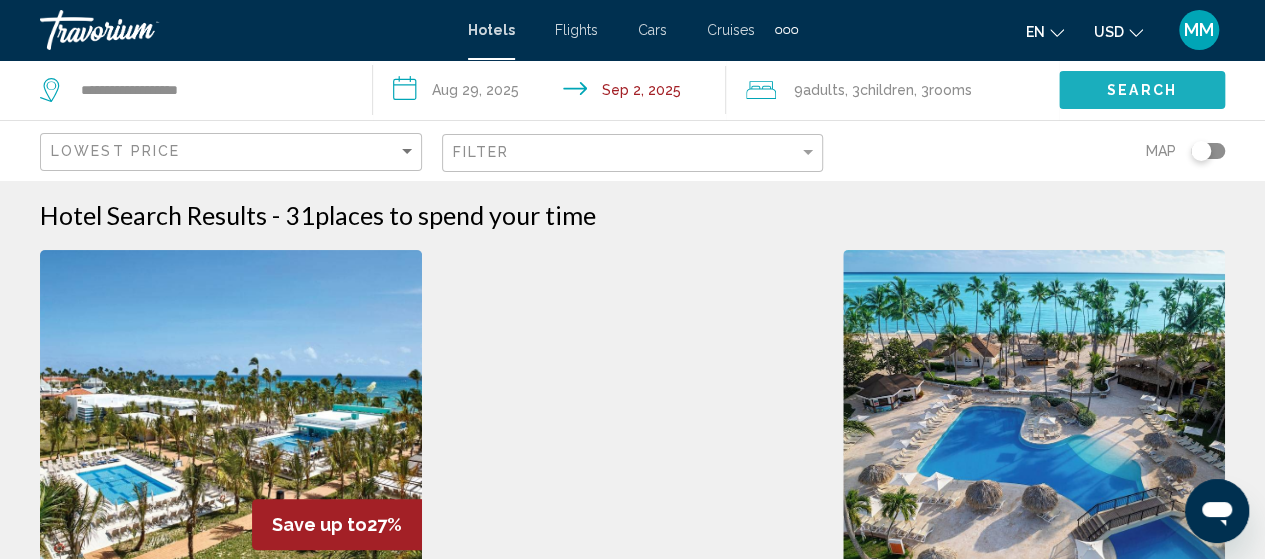 click on "Search" at bounding box center [1142, 91] 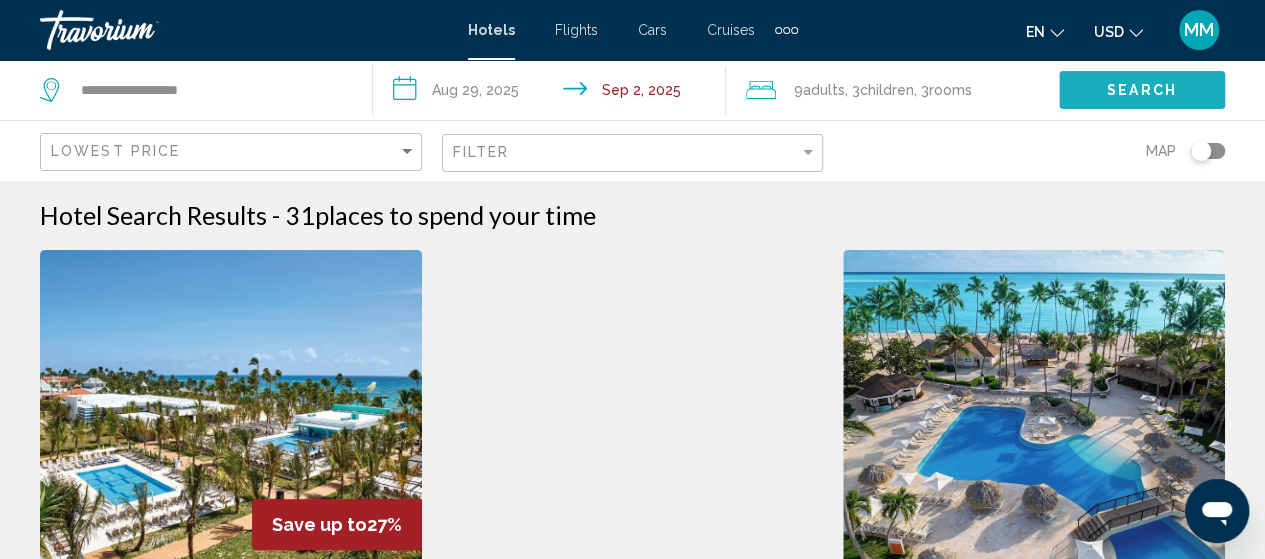 click on "Search" at bounding box center (1142, 91) 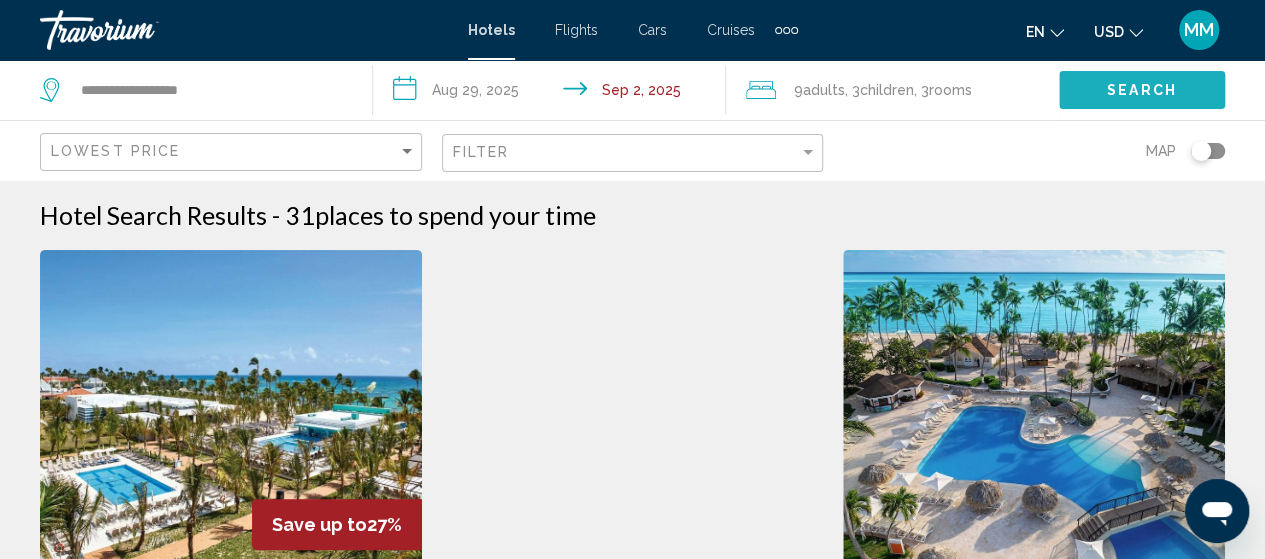 click on "Search" at bounding box center [1142, 91] 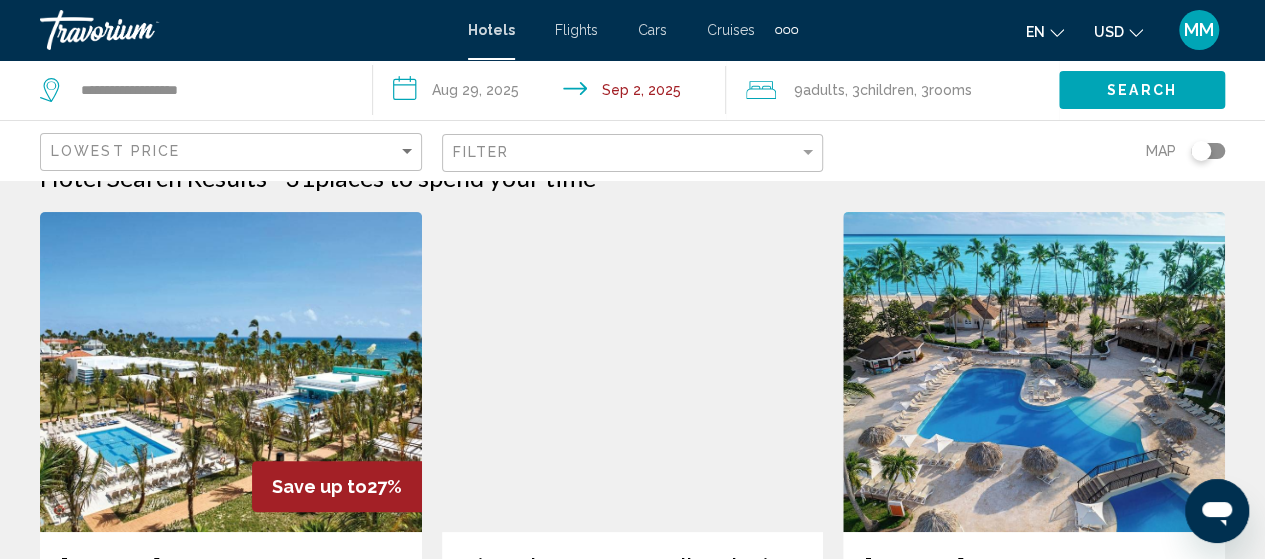 scroll, scrollTop: 0, scrollLeft: 0, axis: both 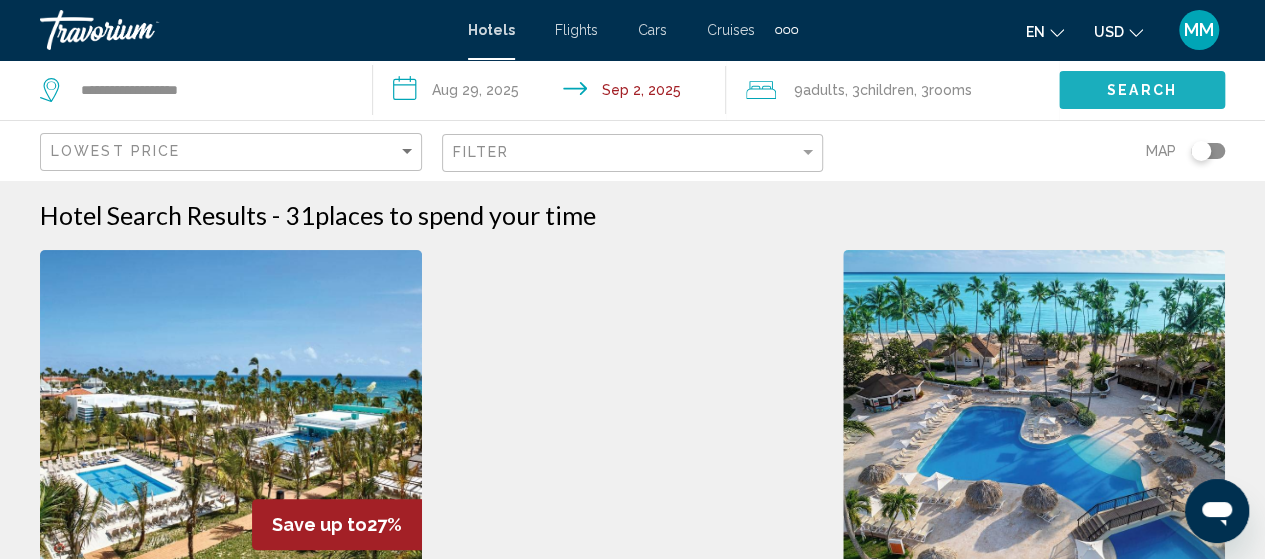 click on "Search" at bounding box center (1142, 91) 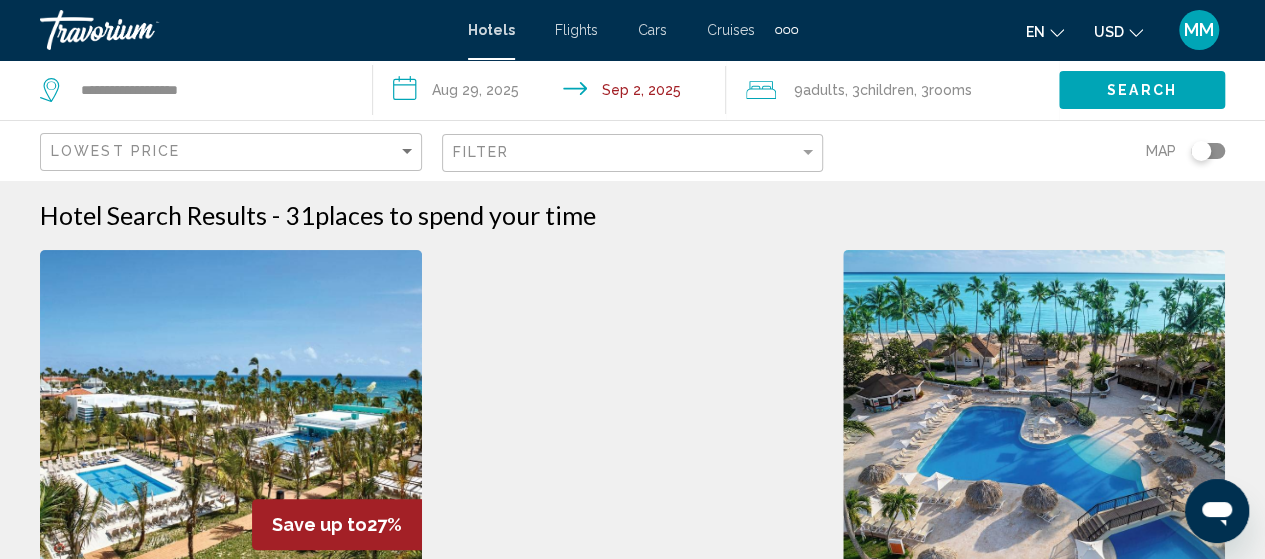 click on "Search" at bounding box center [1142, 91] 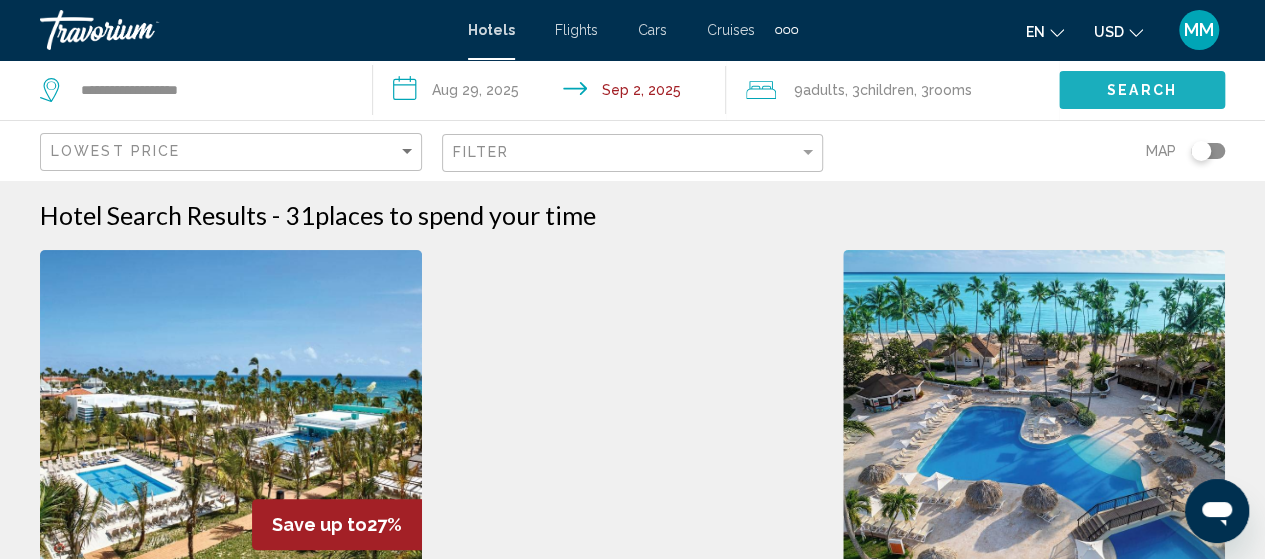 click on "Search" at bounding box center (1142, 91) 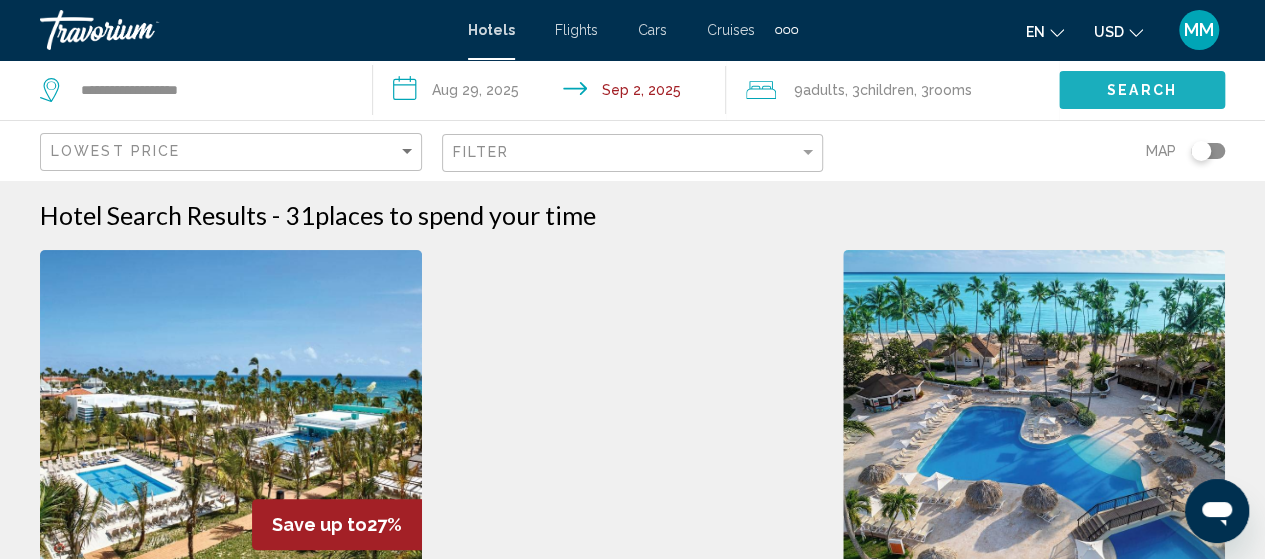 click on "Search" at bounding box center [1142, 89] 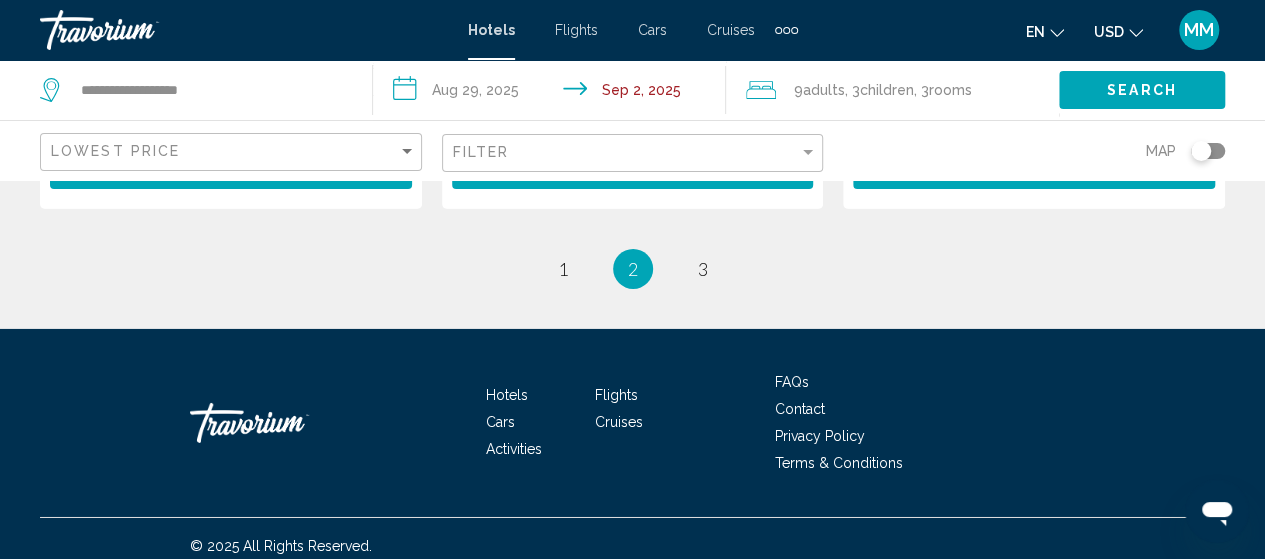 scroll, scrollTop: 3215, scrollLeft: 0, axis: vertical 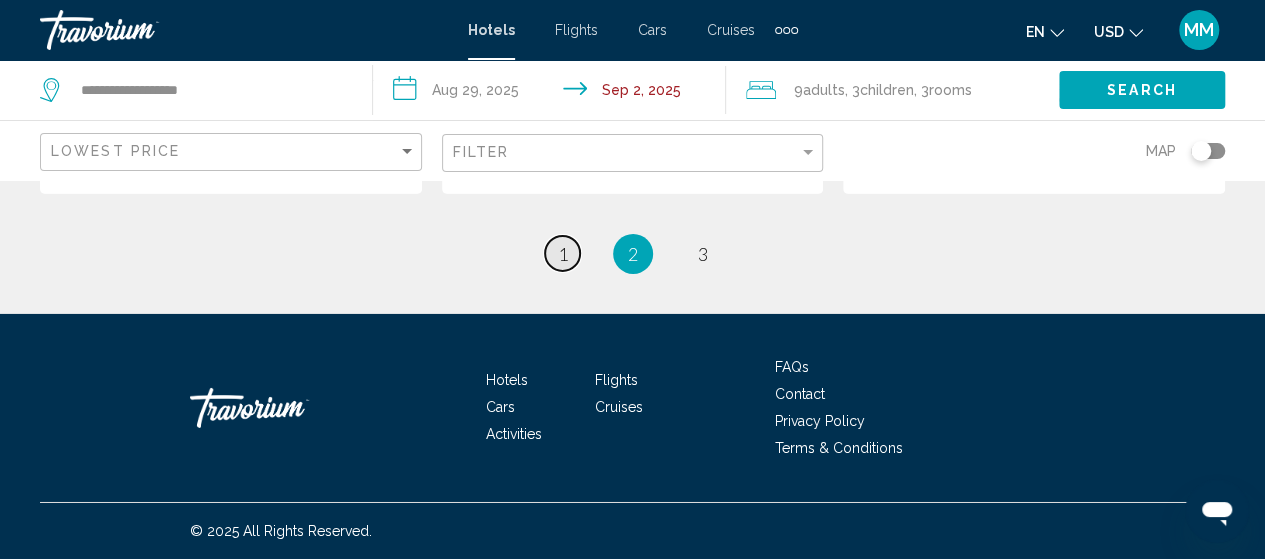 click on "1" at bounding box center (563, 254) 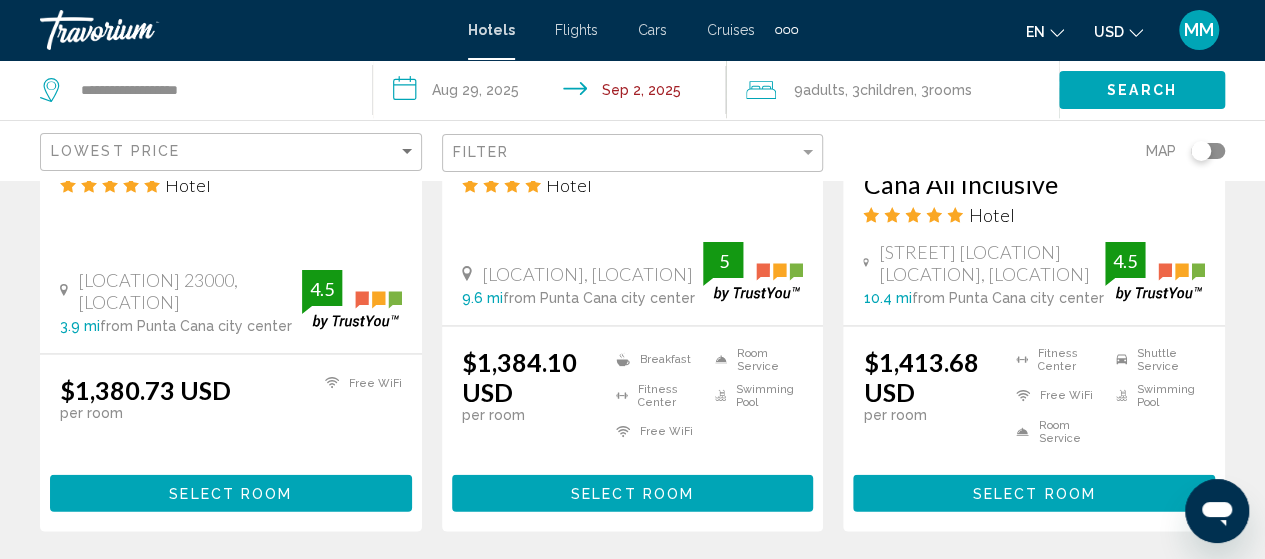 scroll, scrollTop: 2000, scrollLeft: 0, axis: vertical 